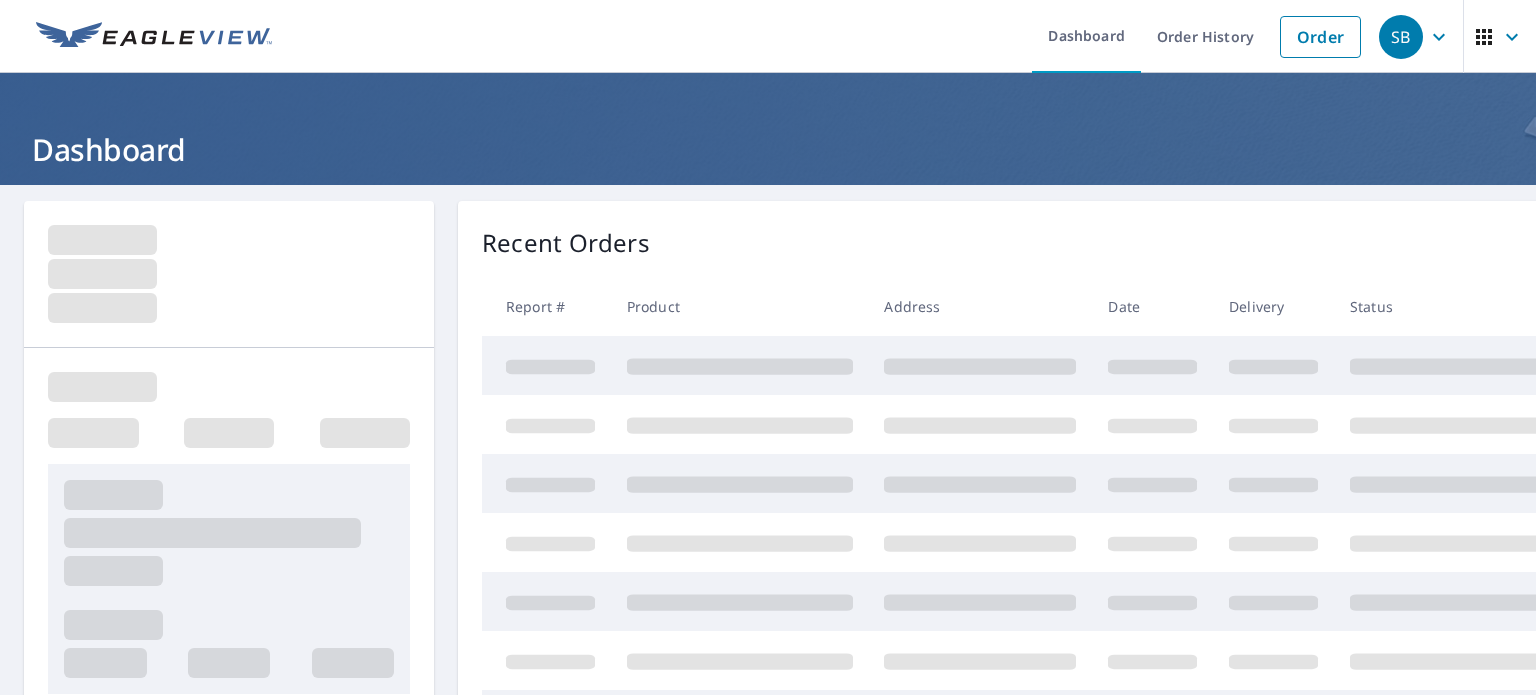 scroll, scrollTop: 0, scrollLeft: 0, axis: both 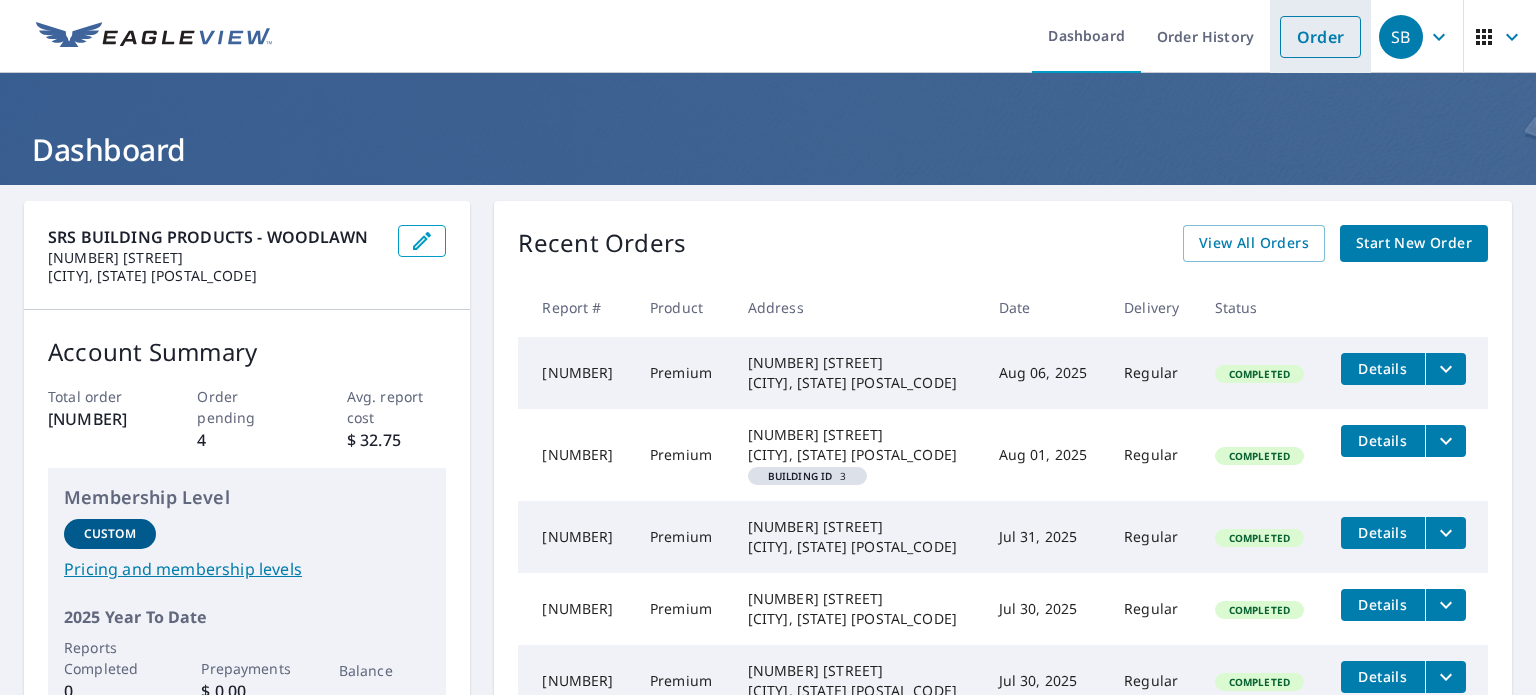click on "Order" at bounding box center (1320, 37) 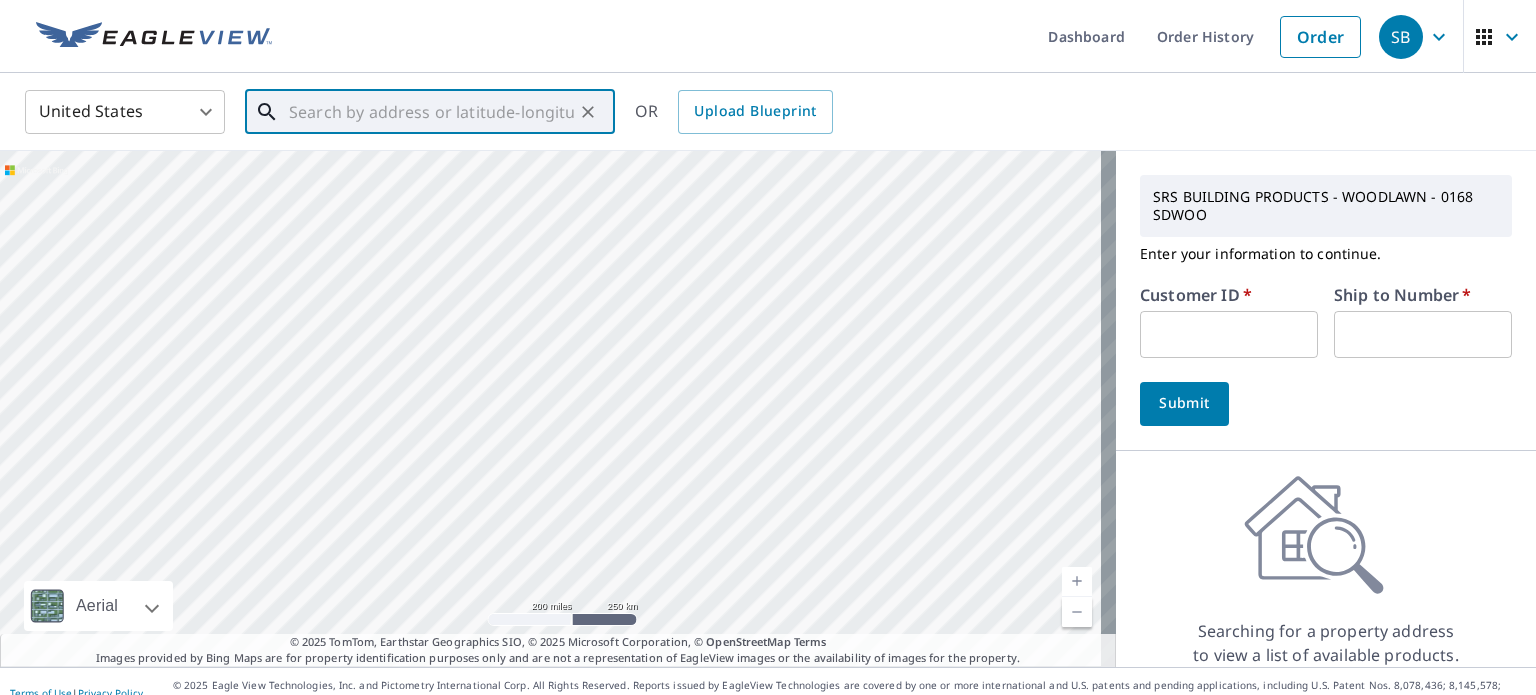 click at bounding box center [431, 112] 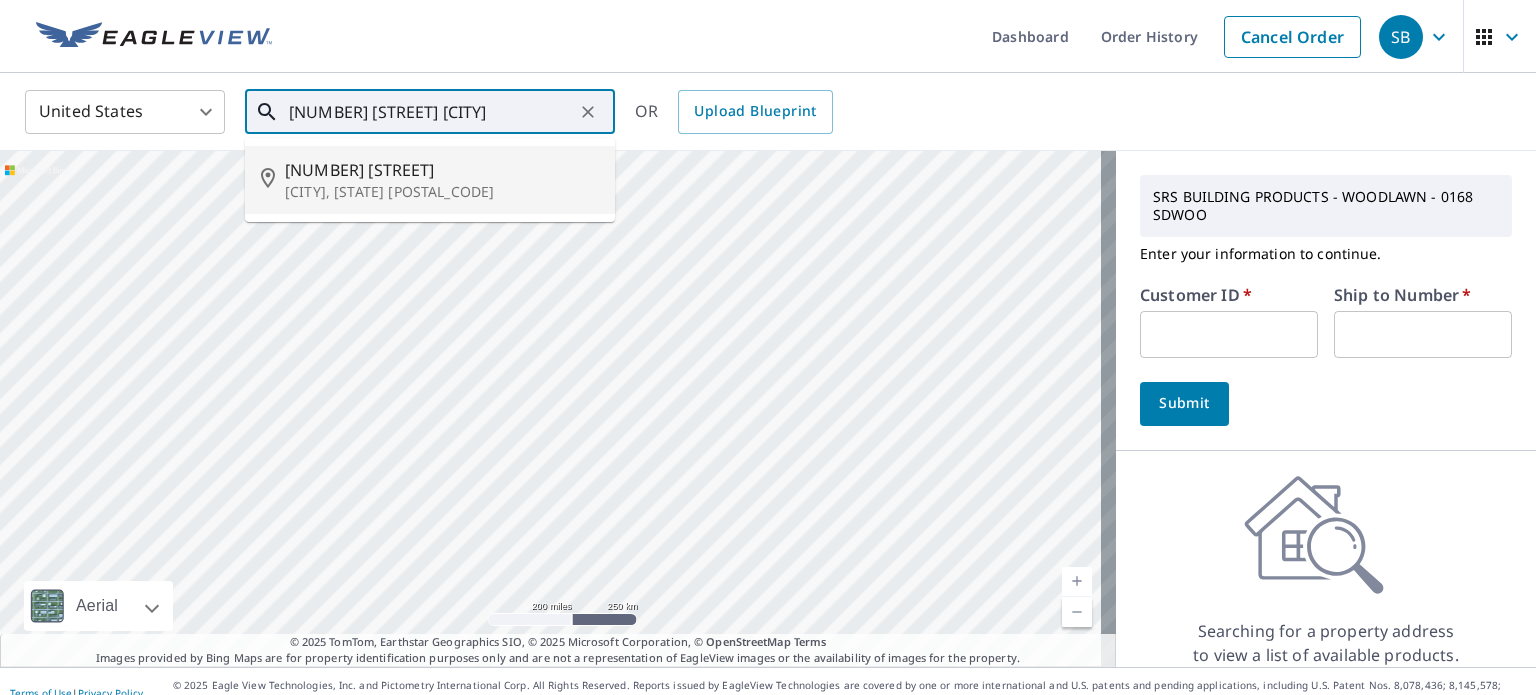 click on "35 Randolph Ave" at bounding box center (442, 170) 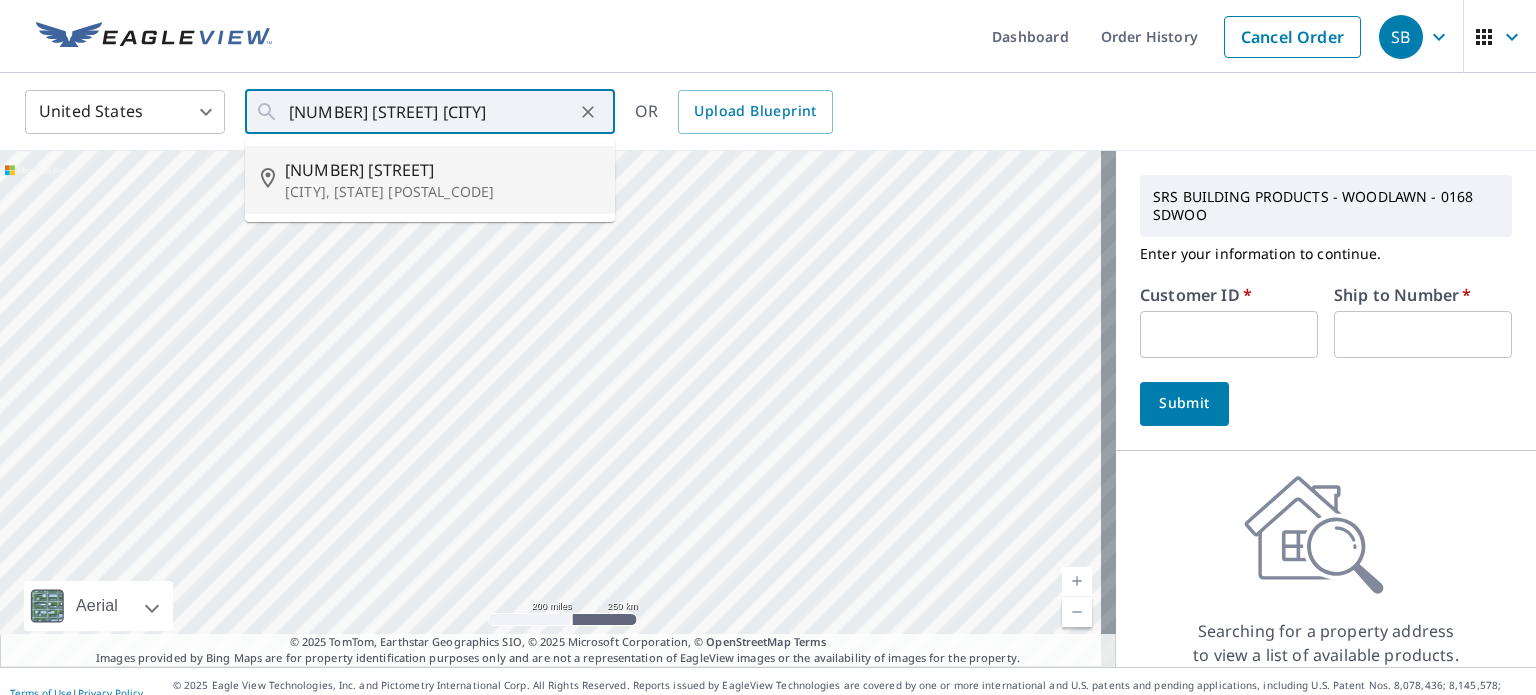 type on "35 Randolph Ave Hagerstown, MD 21740" 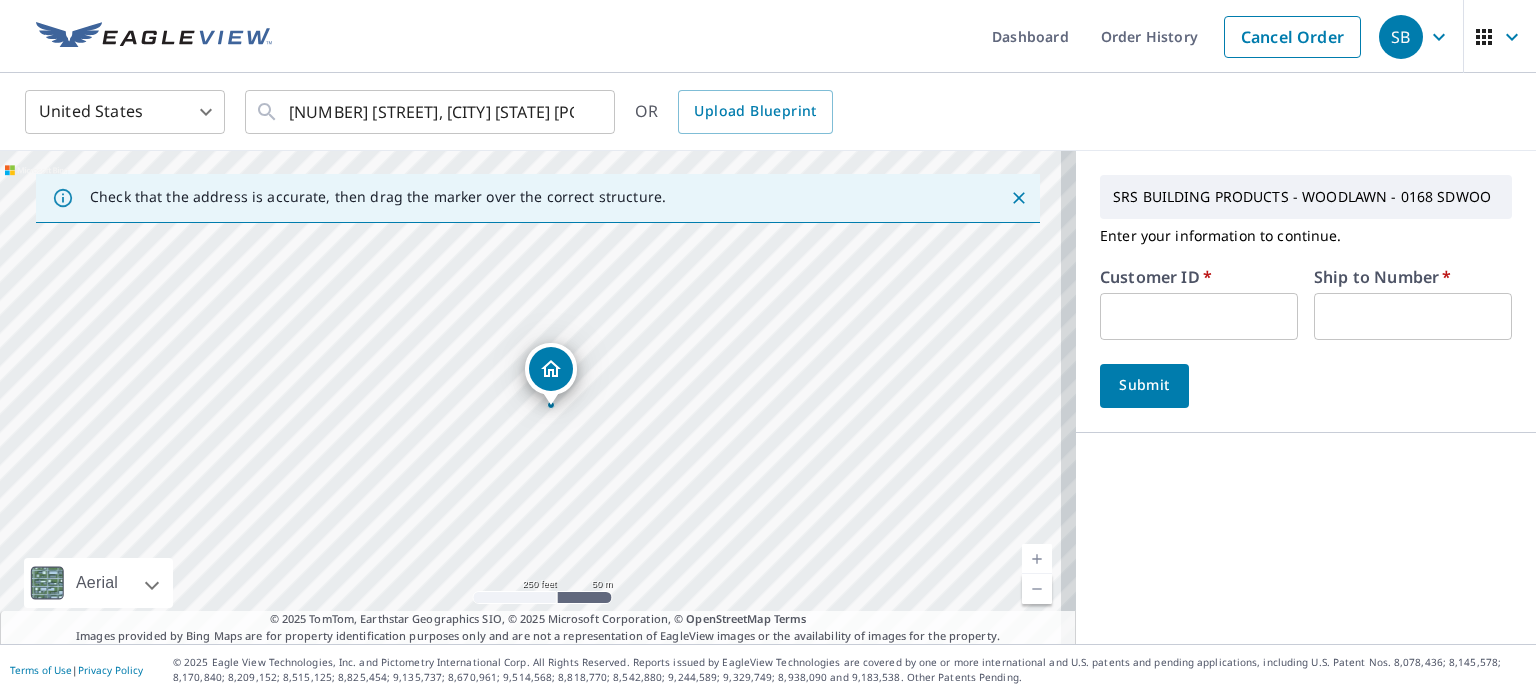 click at bounding box center [1199, 316] 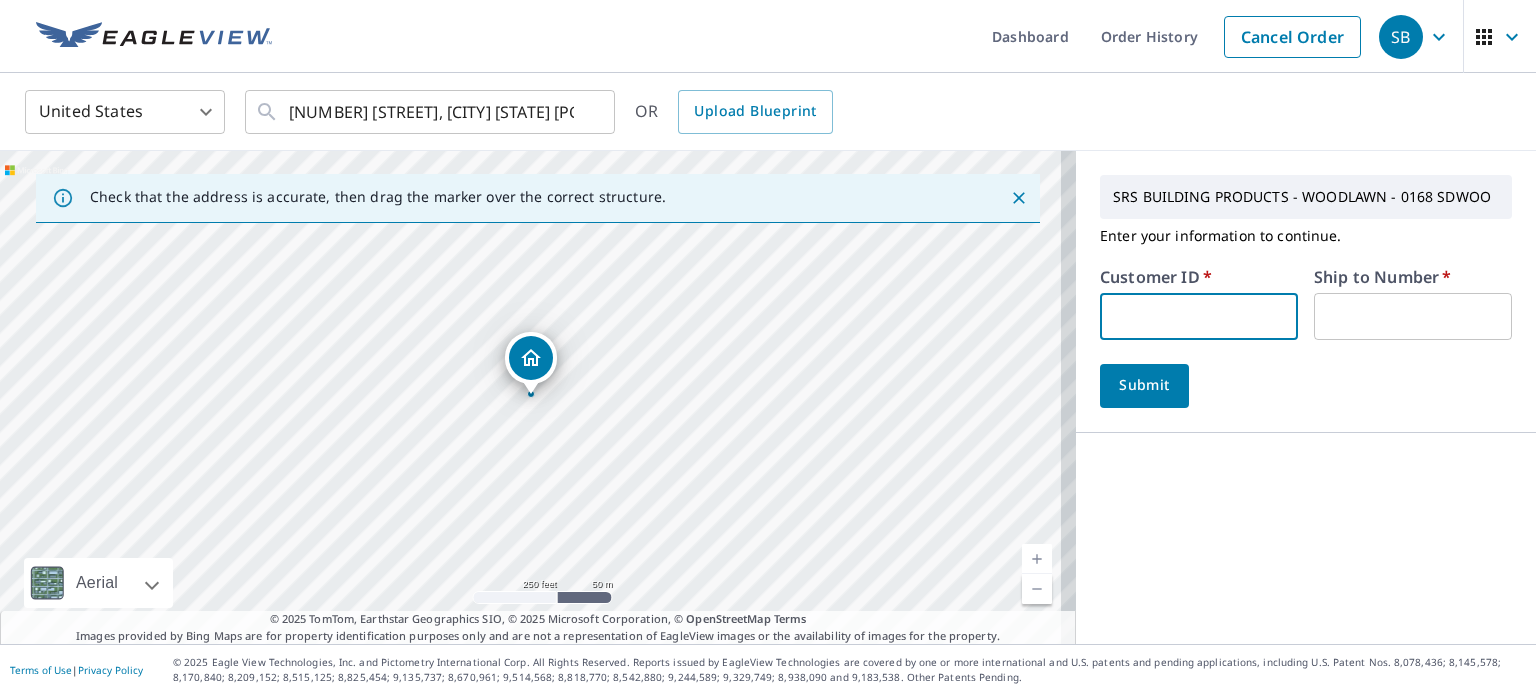 type on "S023170" 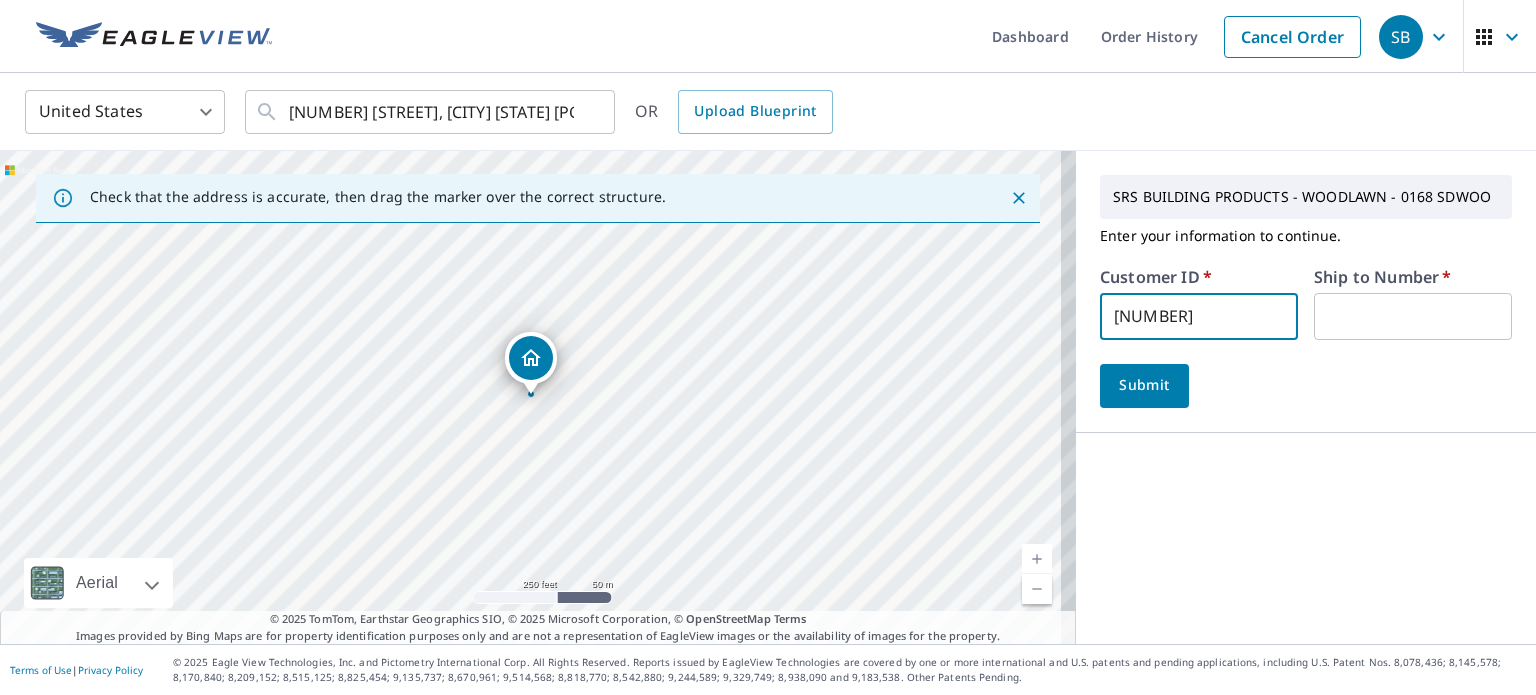click at bounding box center [1413, 316] 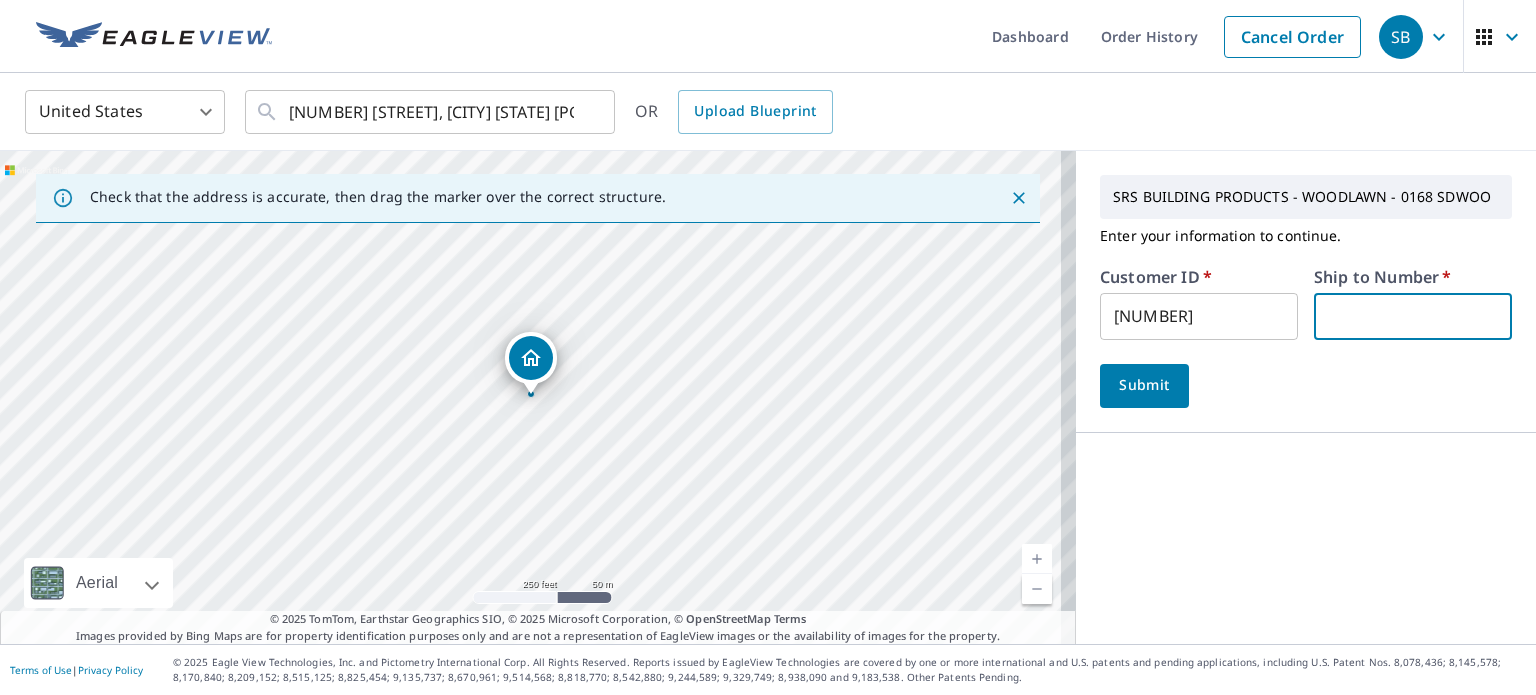 type on "2" 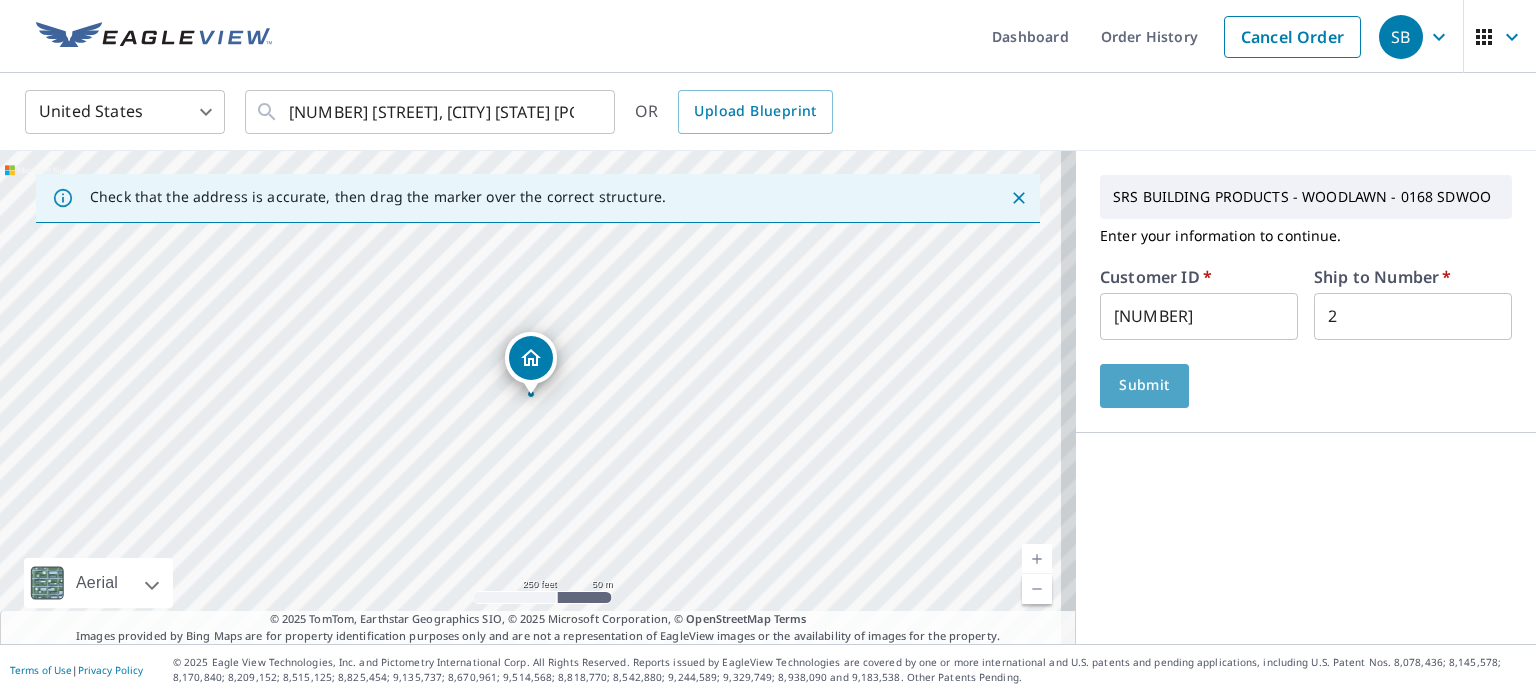 click on "Submit" at bounding box center (1144, 385) 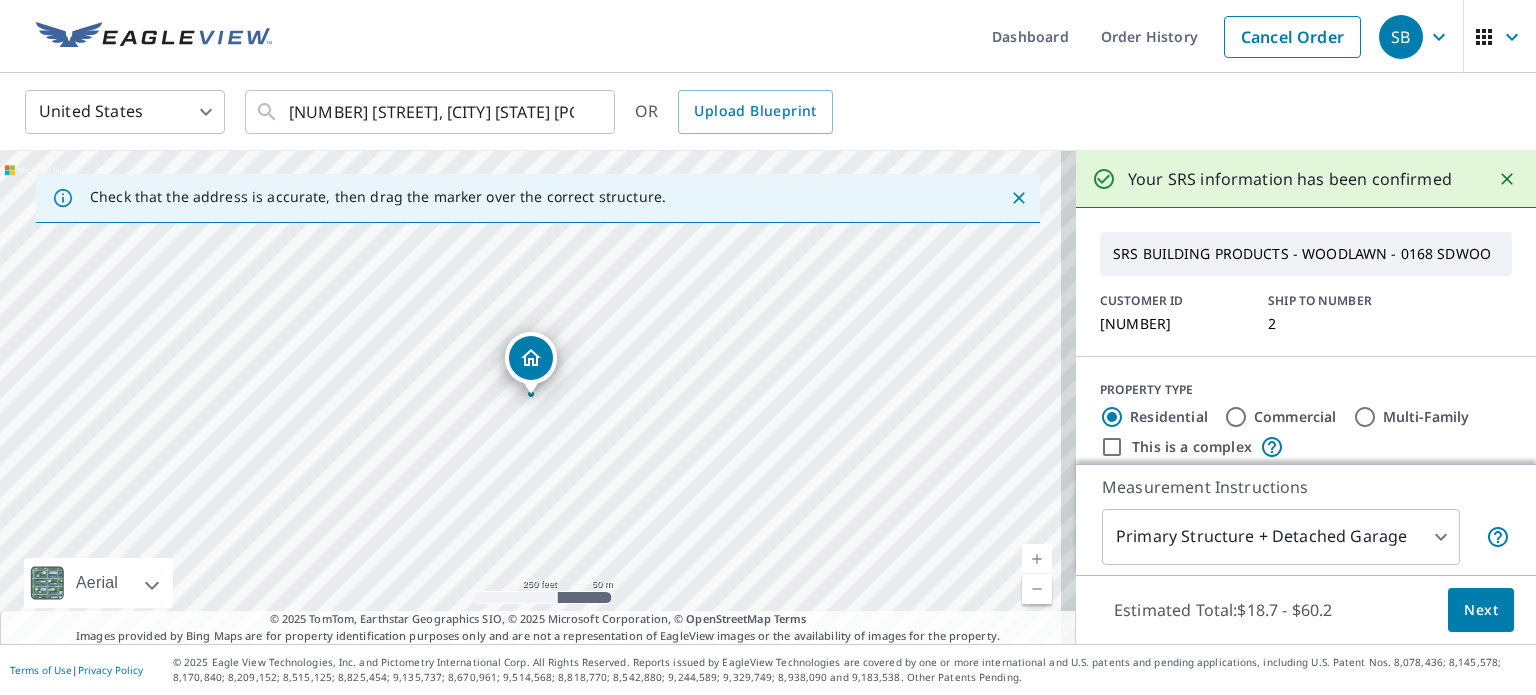 click on "Next" at bounding box center (1481, 610) 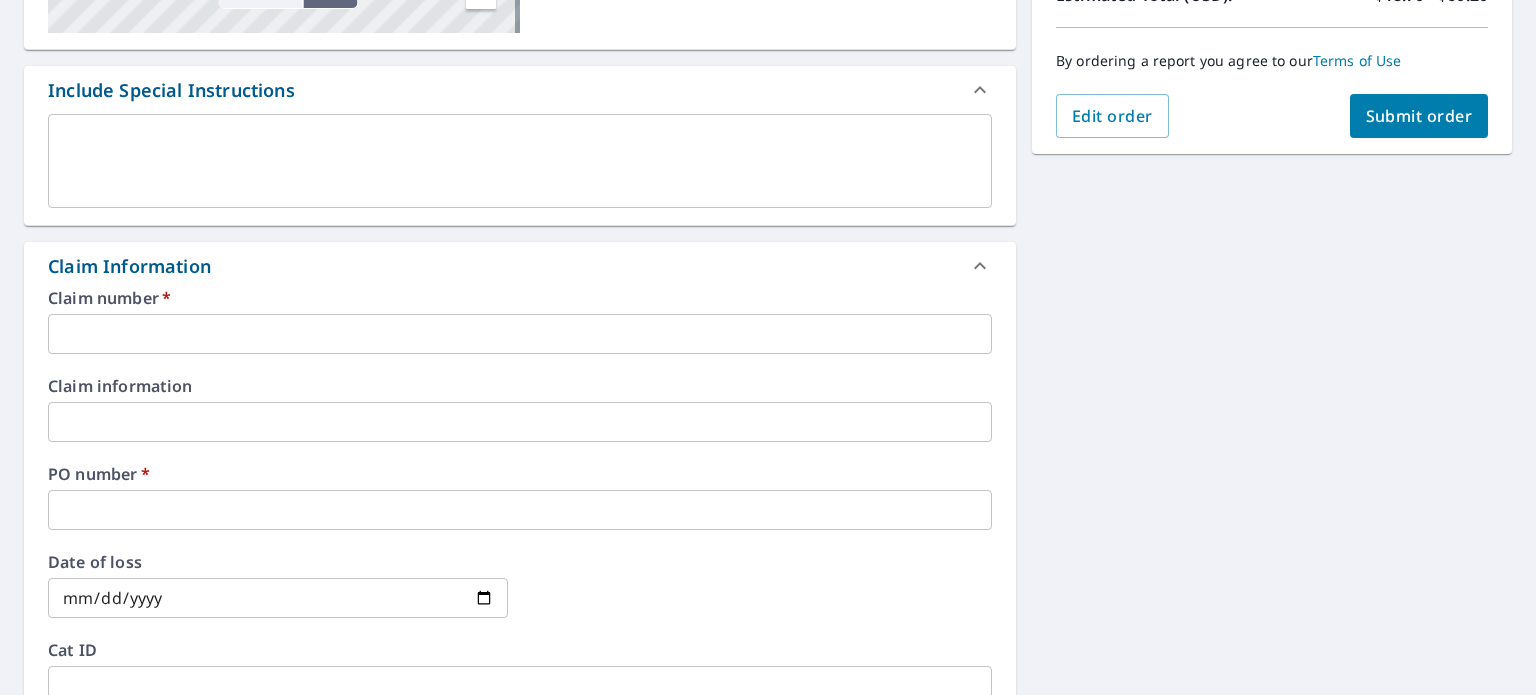 scroll, scrollTop: 500, scrollLeft: 0, axis: vertical 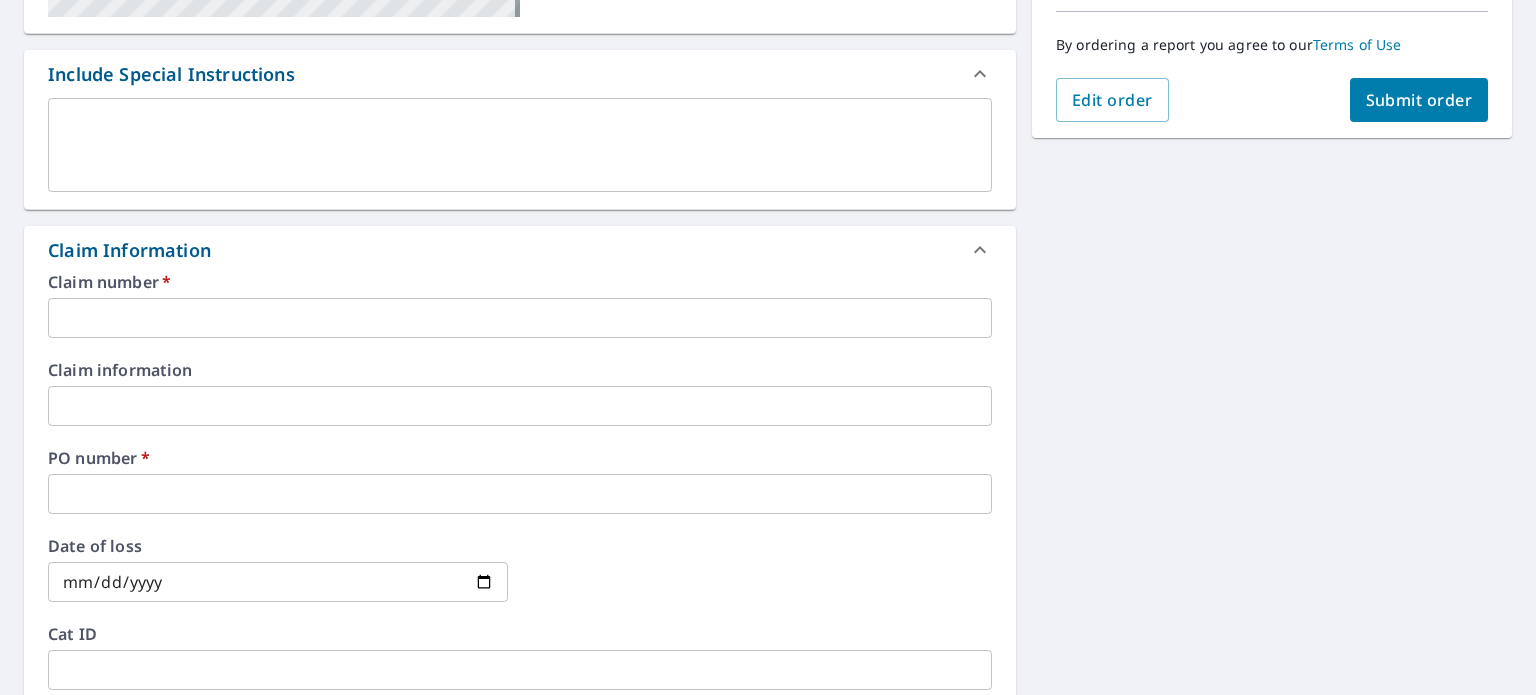 click at bounding box center [520, 318] 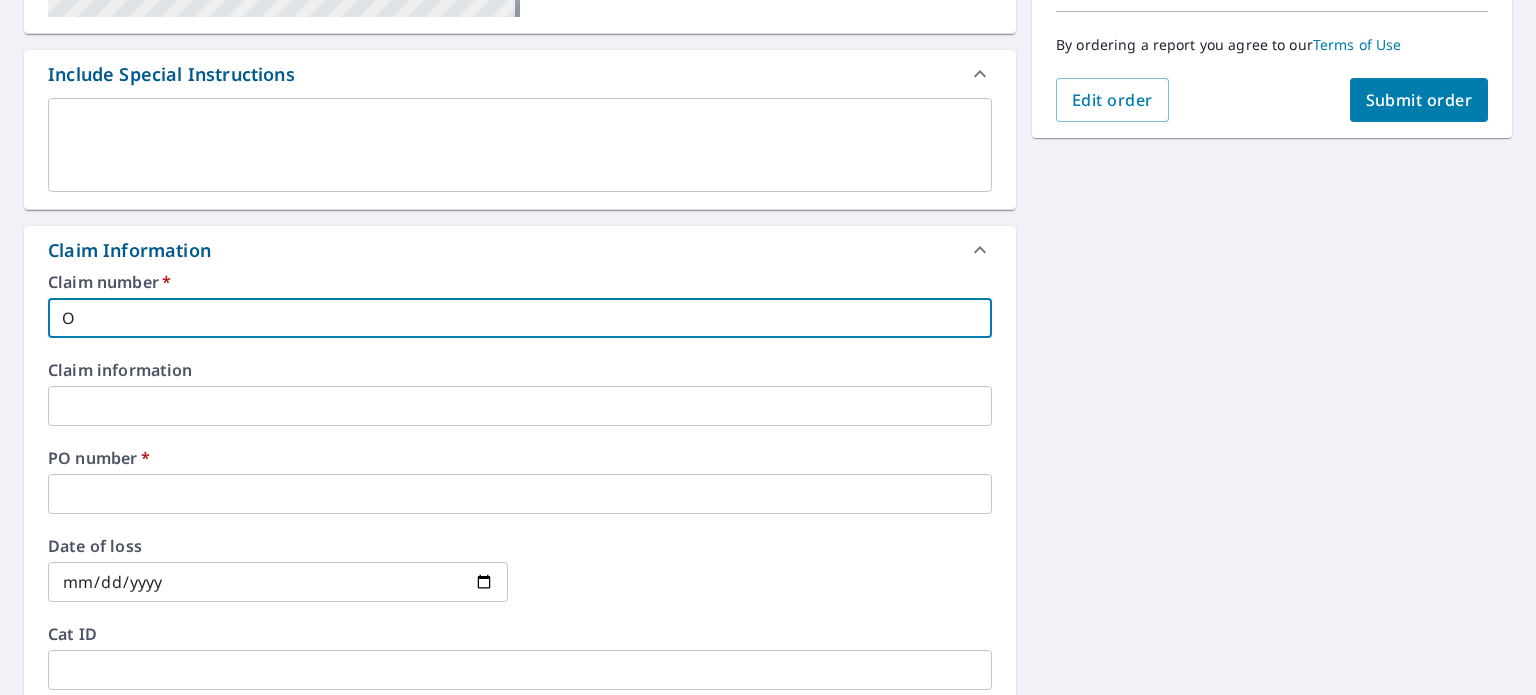 type on "O" 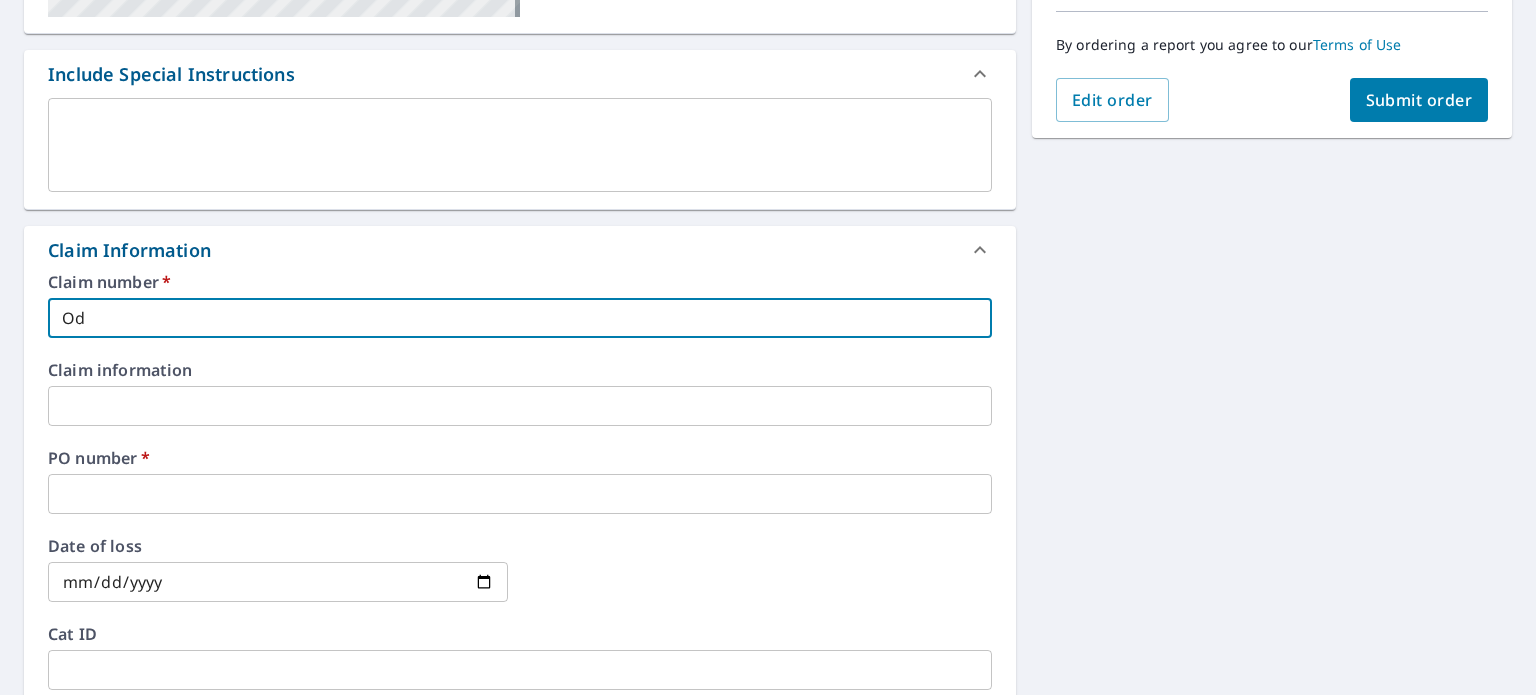 type on "Ody" 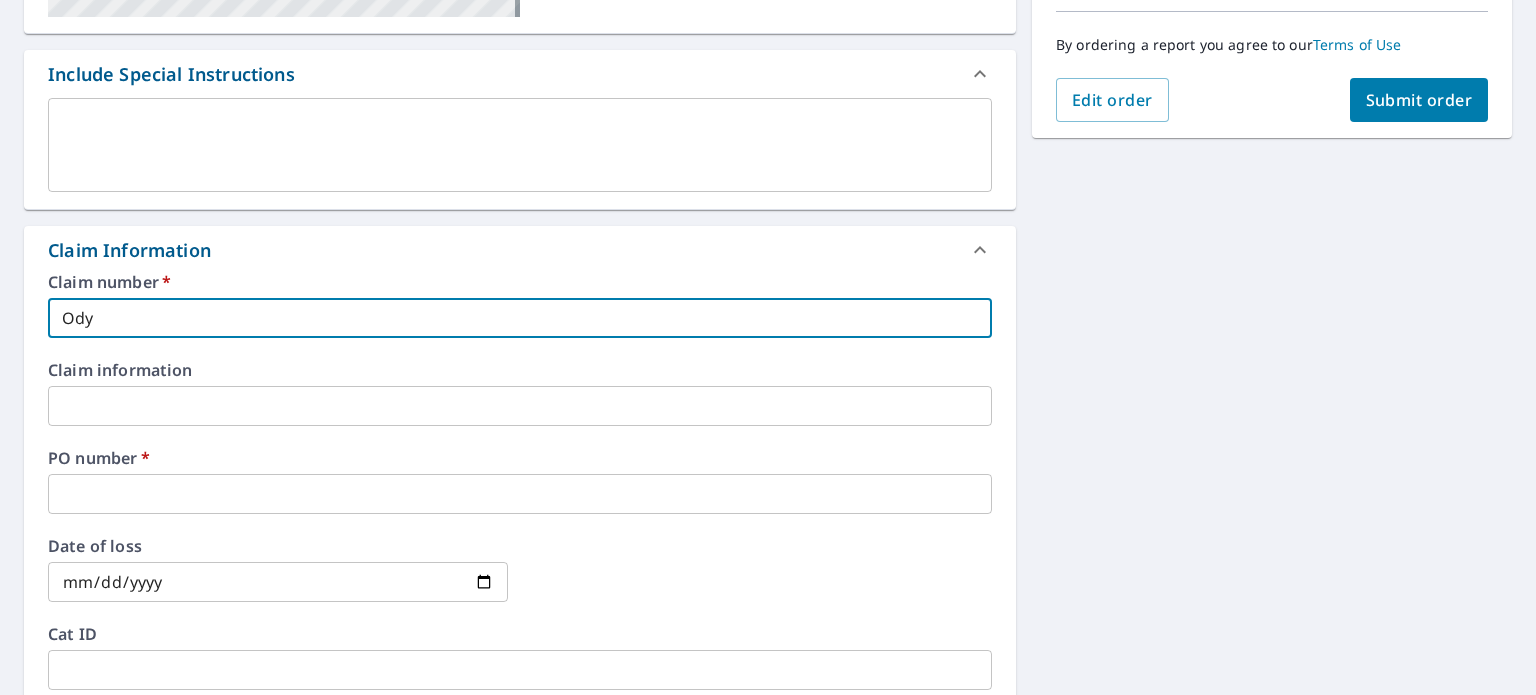 type on "Odys" 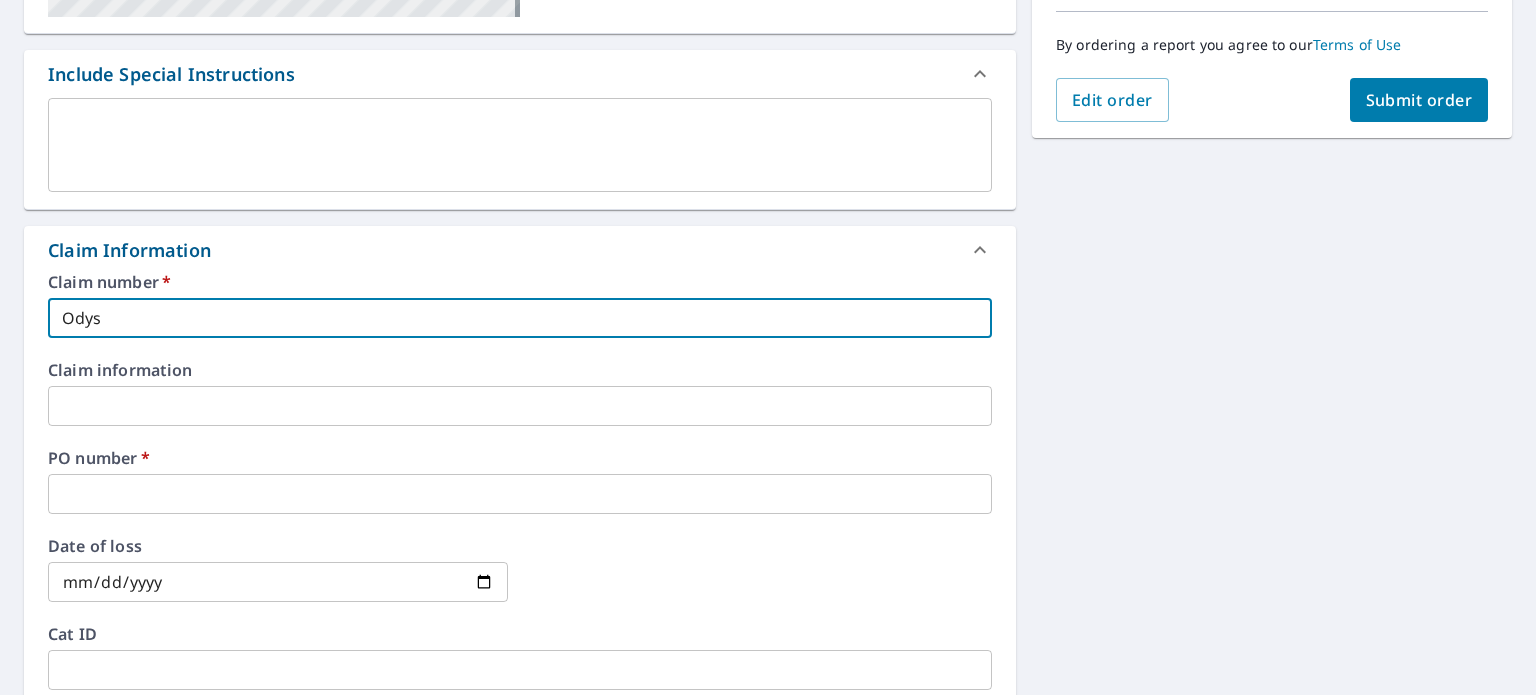type on "Odyss" 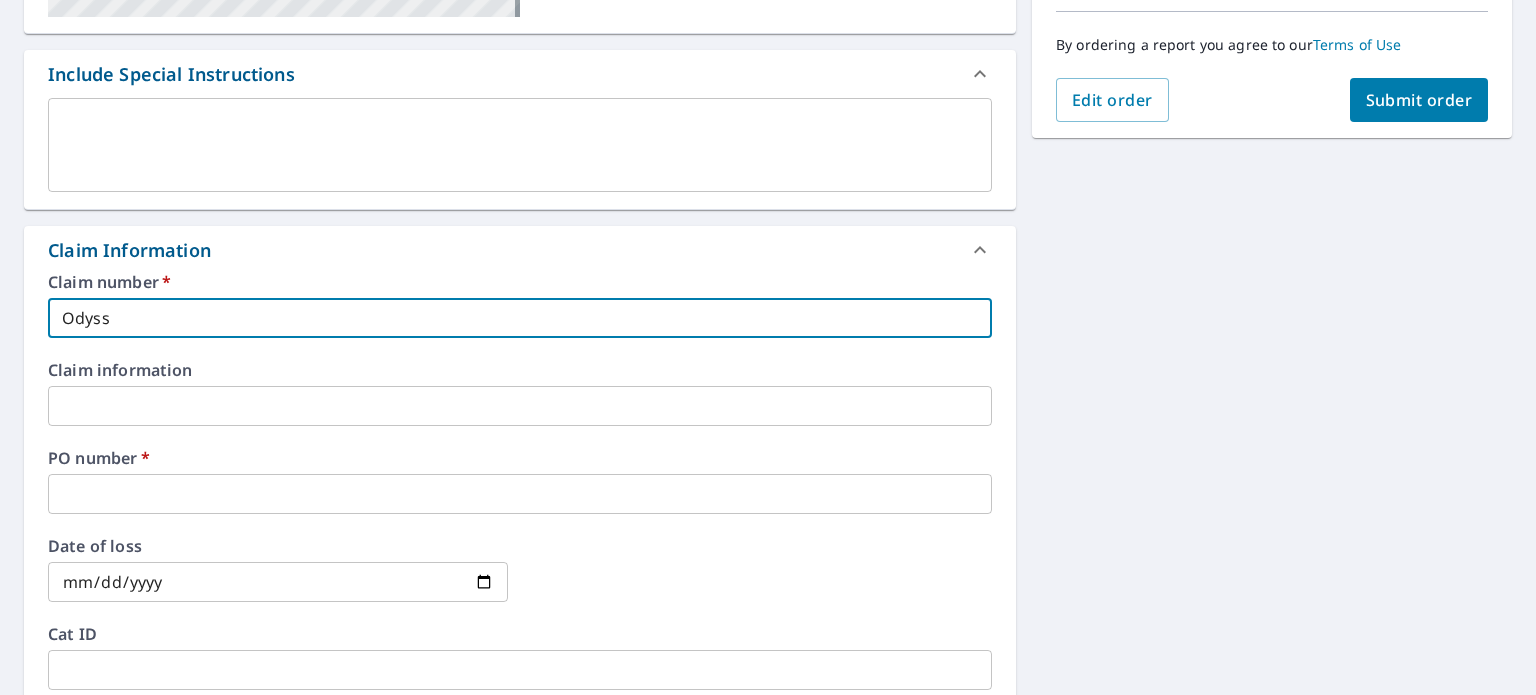 type on "Odysse" 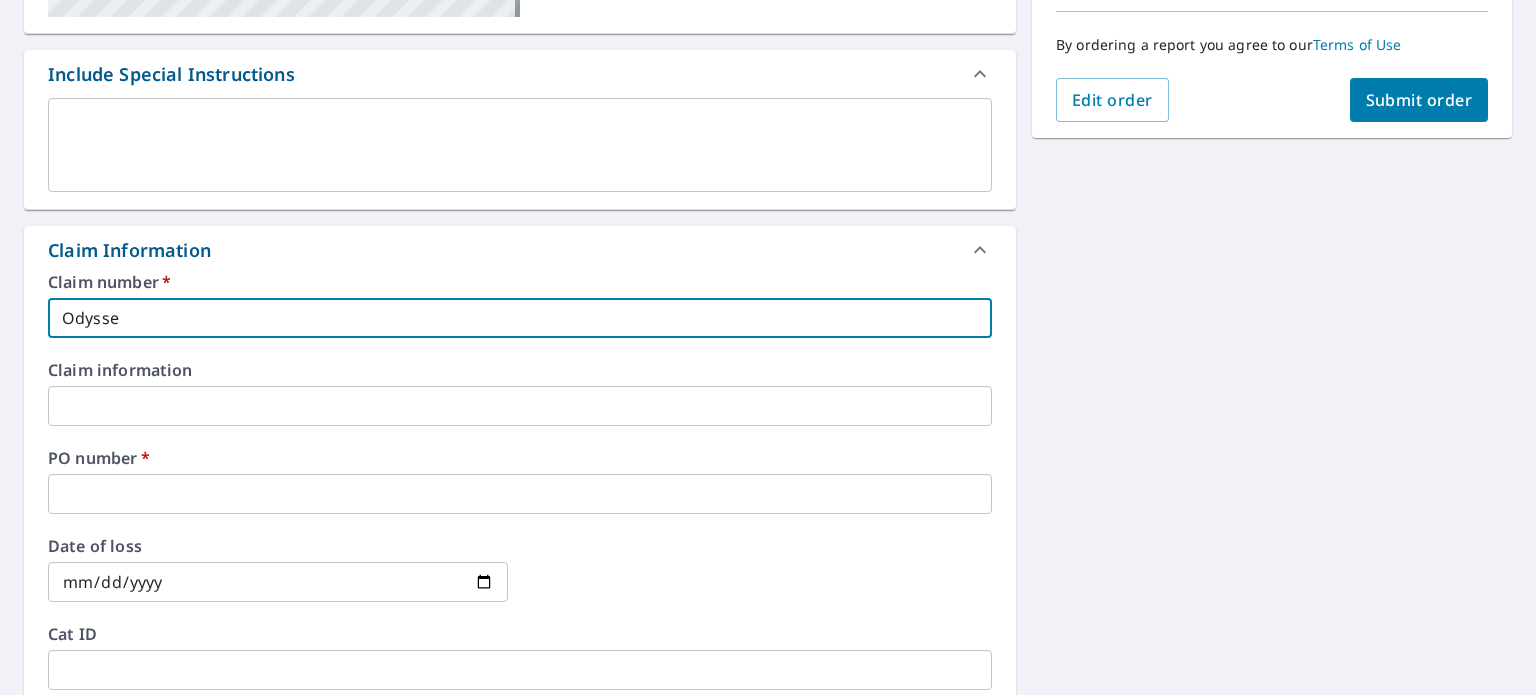 type on "Odyssey" 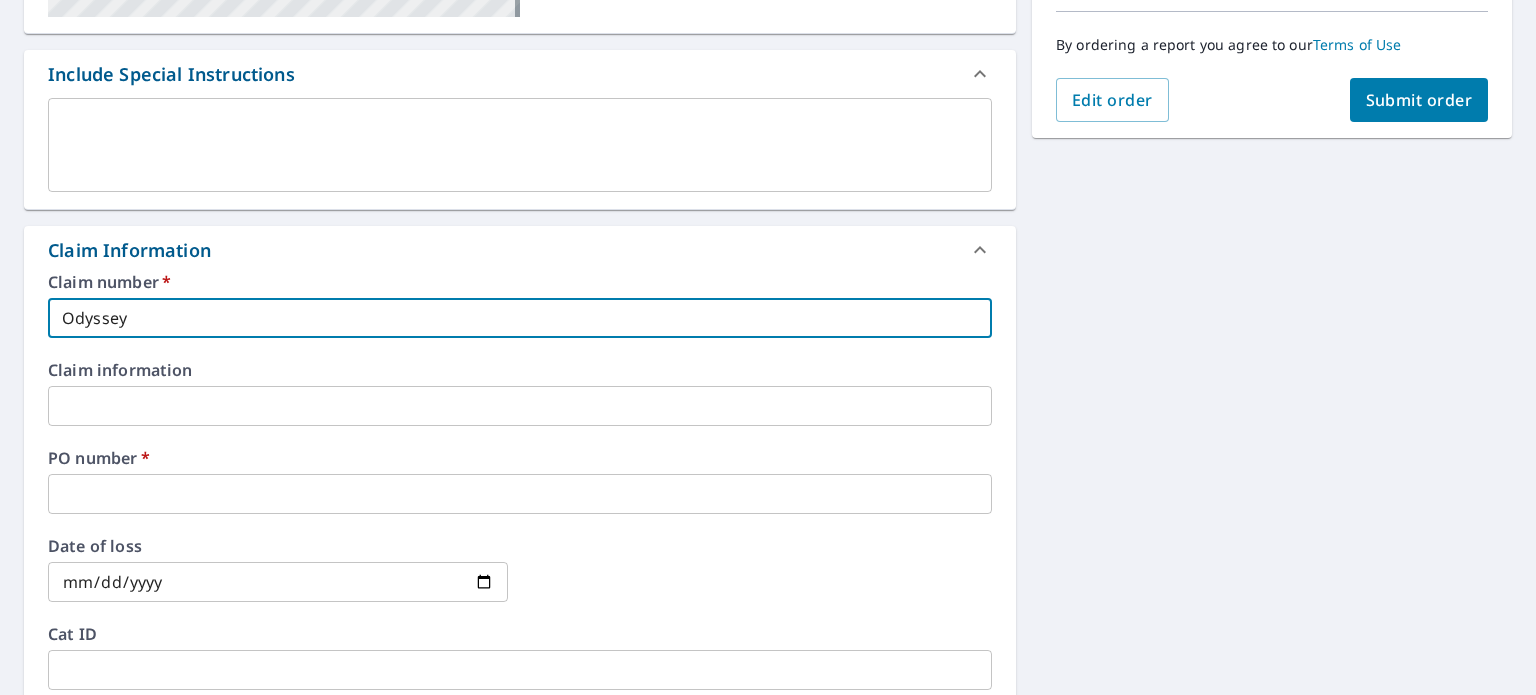type on "Odyssey" 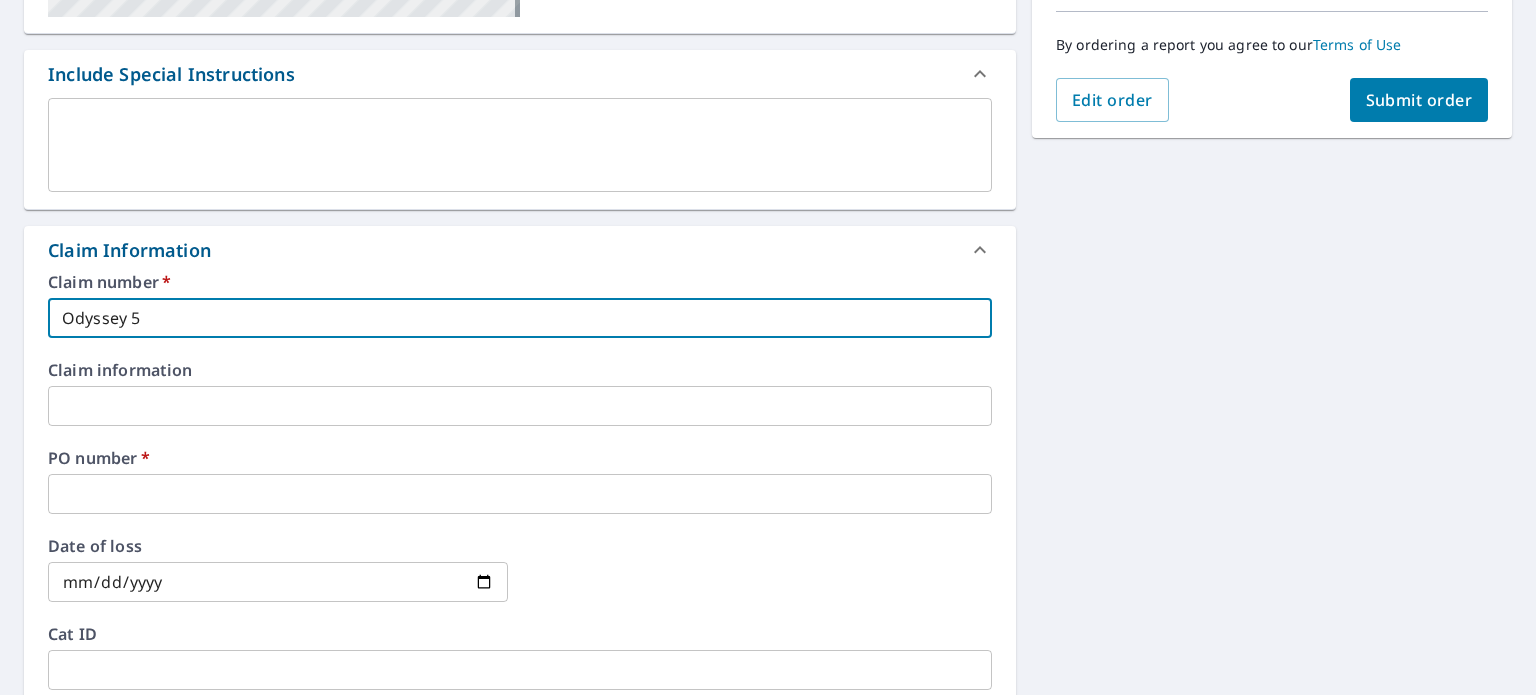 type on "Odyssey 51" 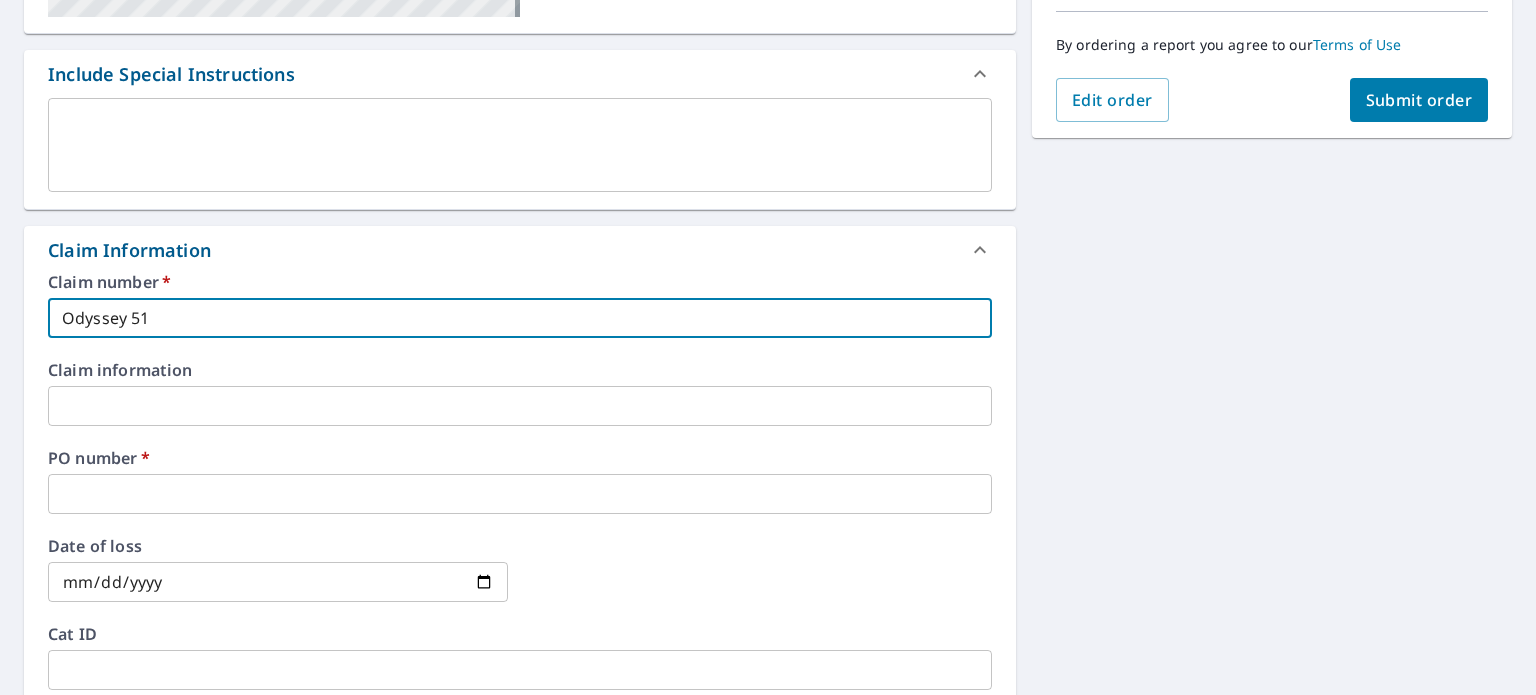 type on "Odyssey 510" 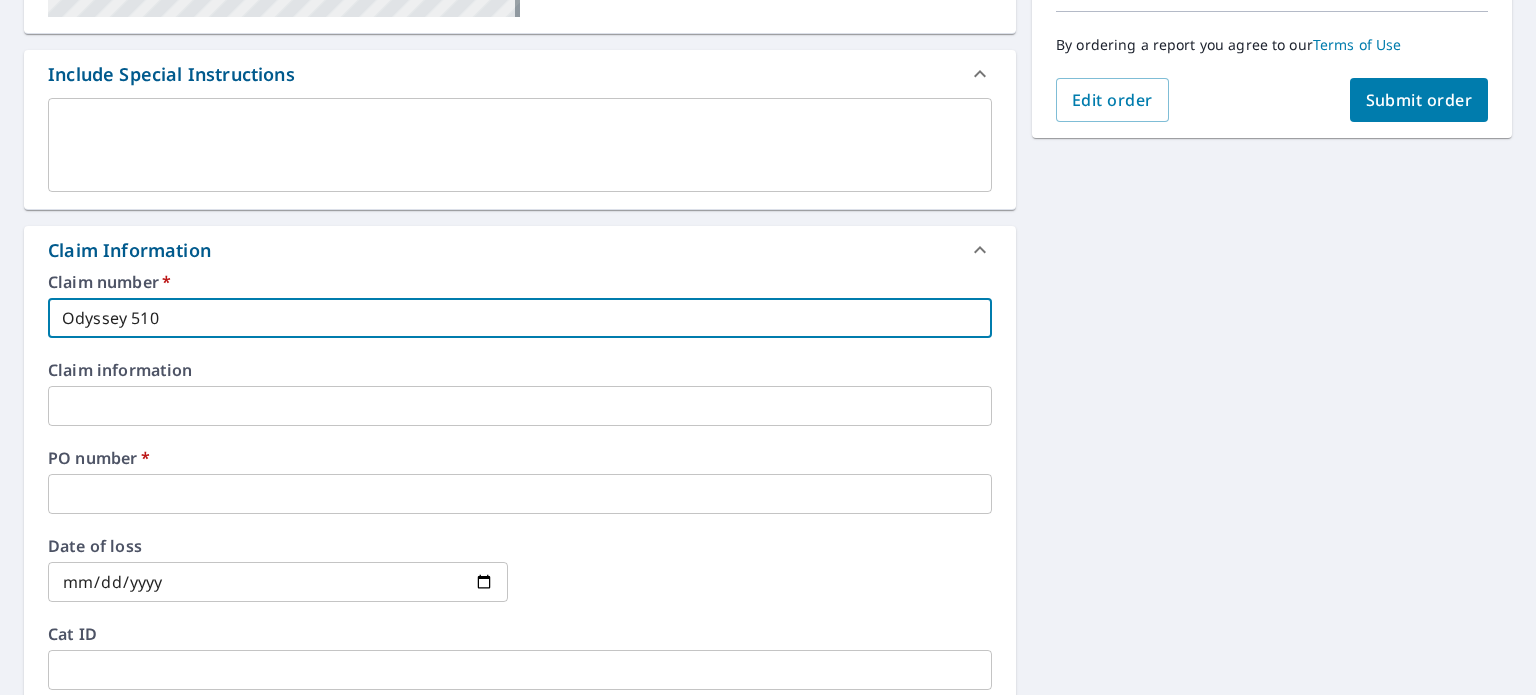 type on "Odyssey 5107" 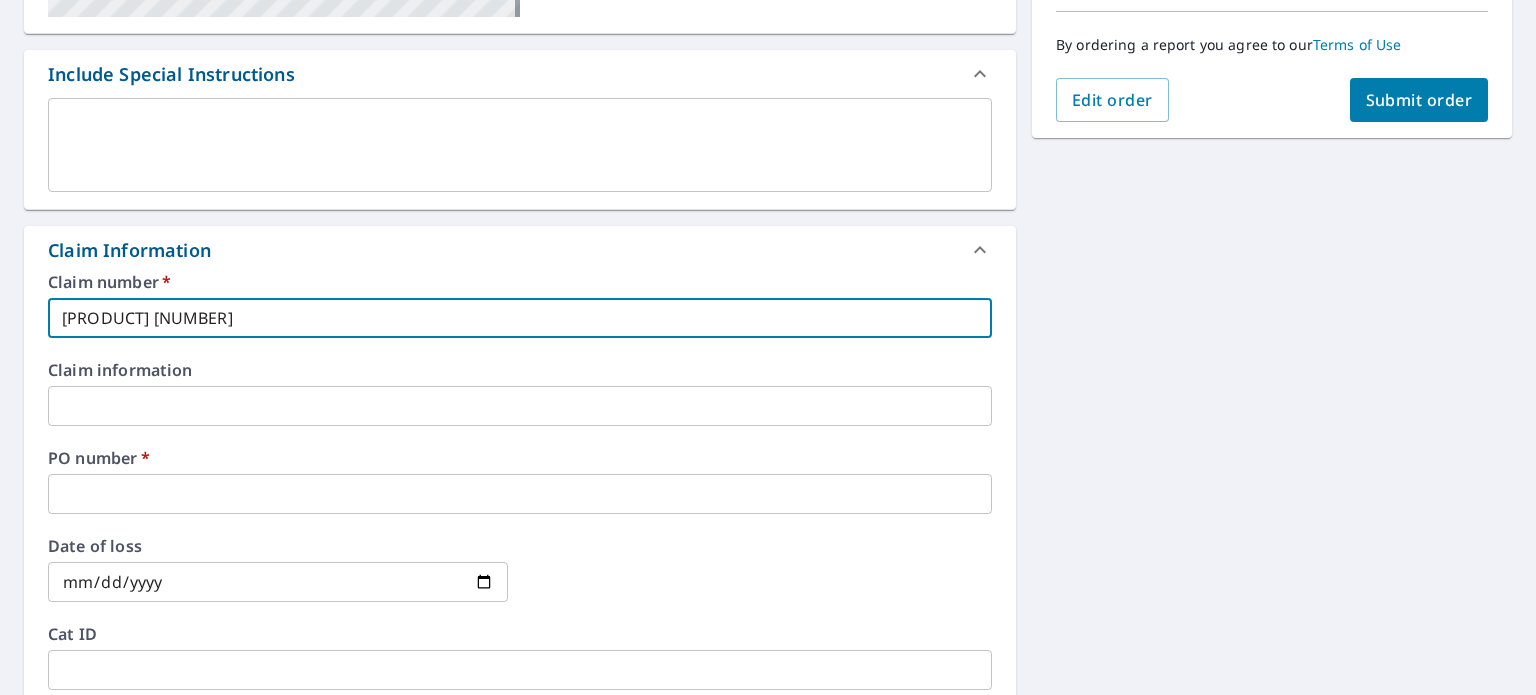 type on "Odyssey 5107" 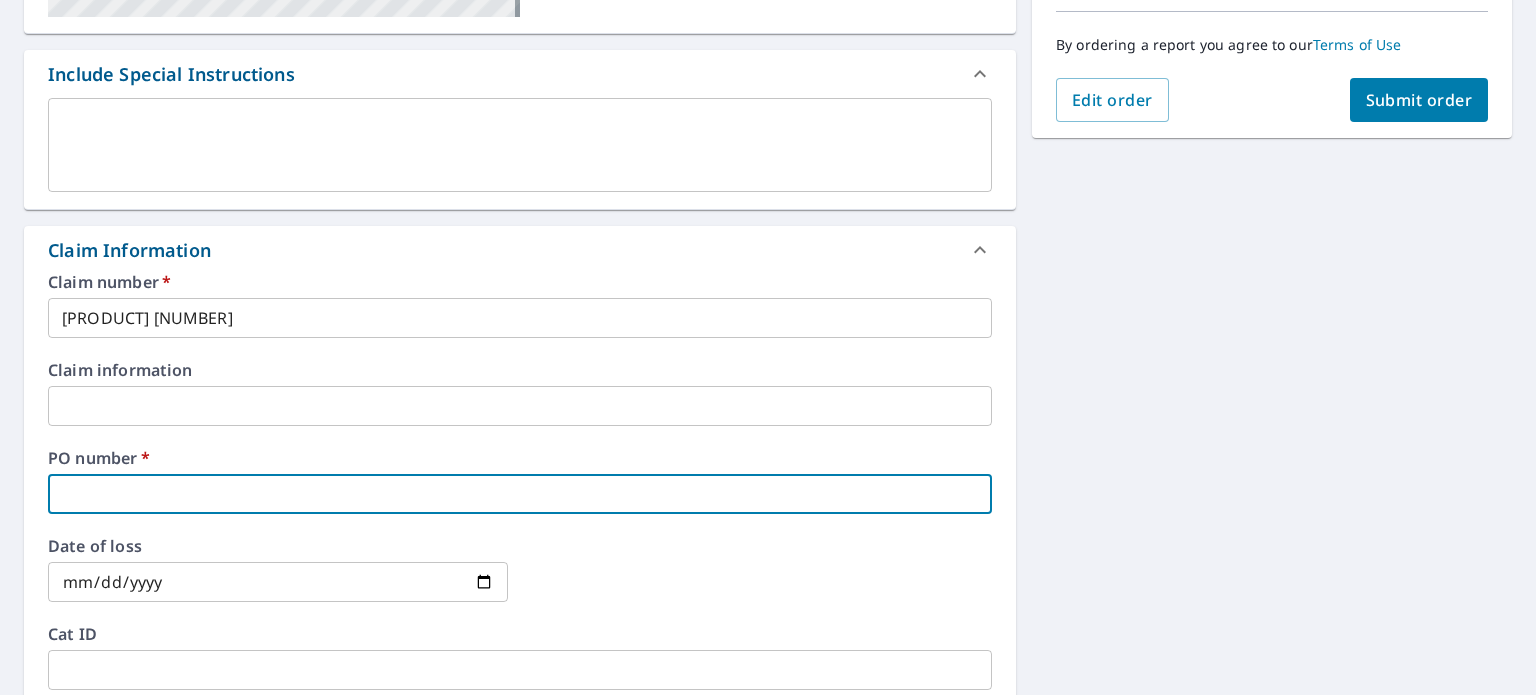 click at bounding box center (520, 494) 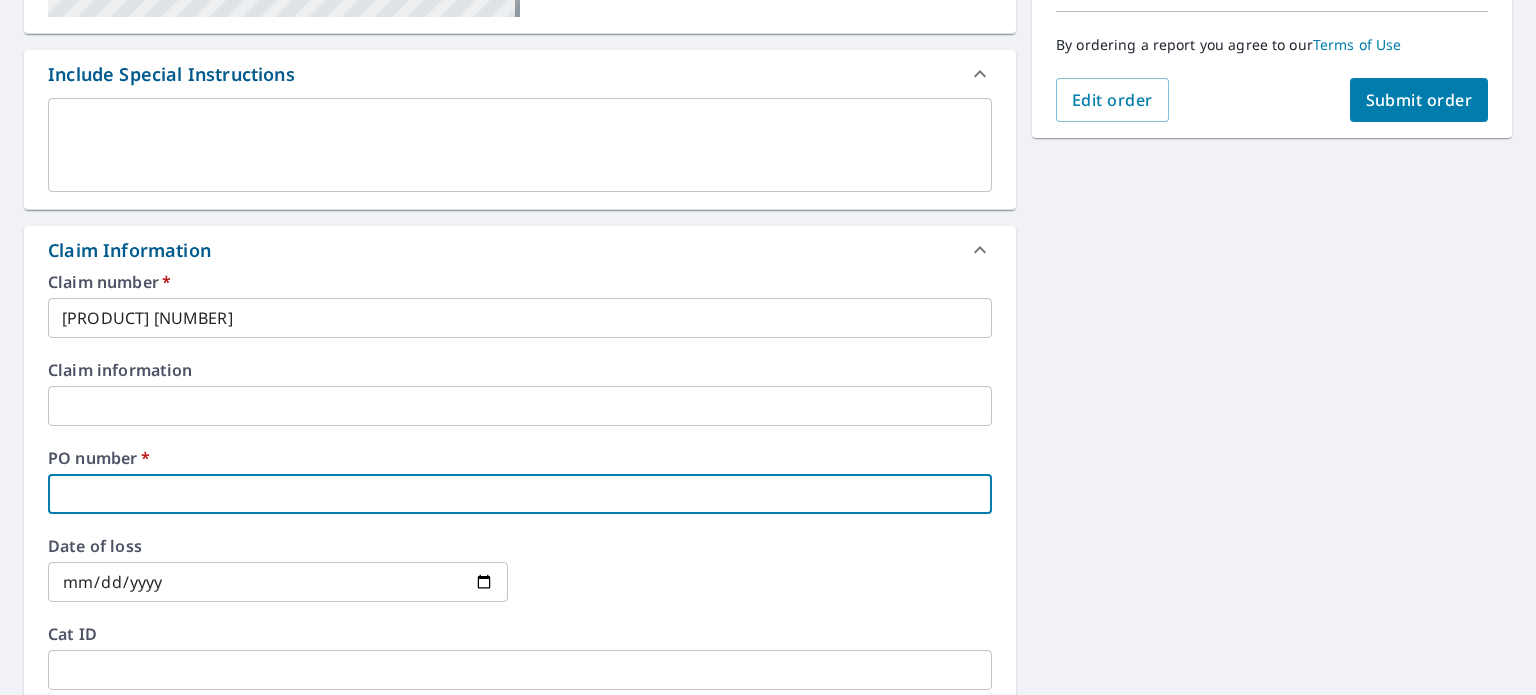 type on "O" 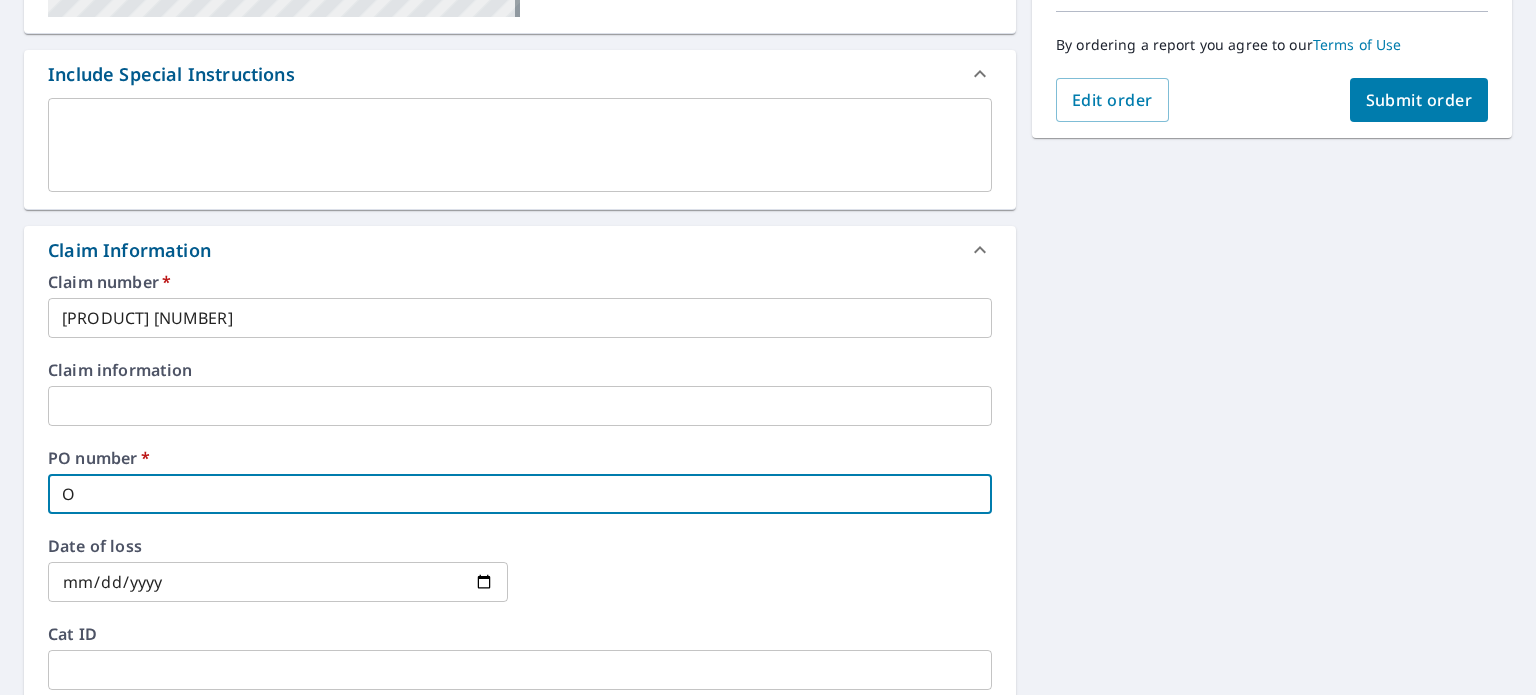 type on "Od" 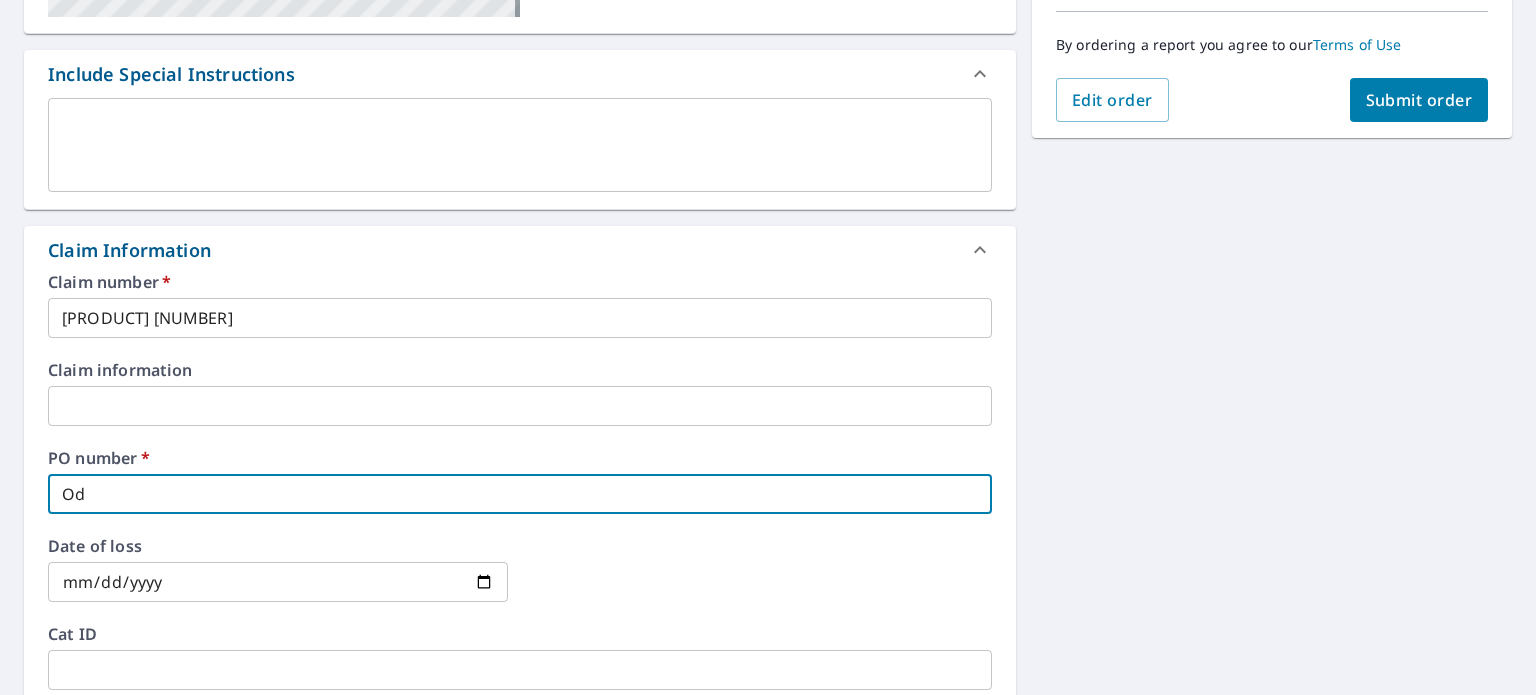 type on "Ody" 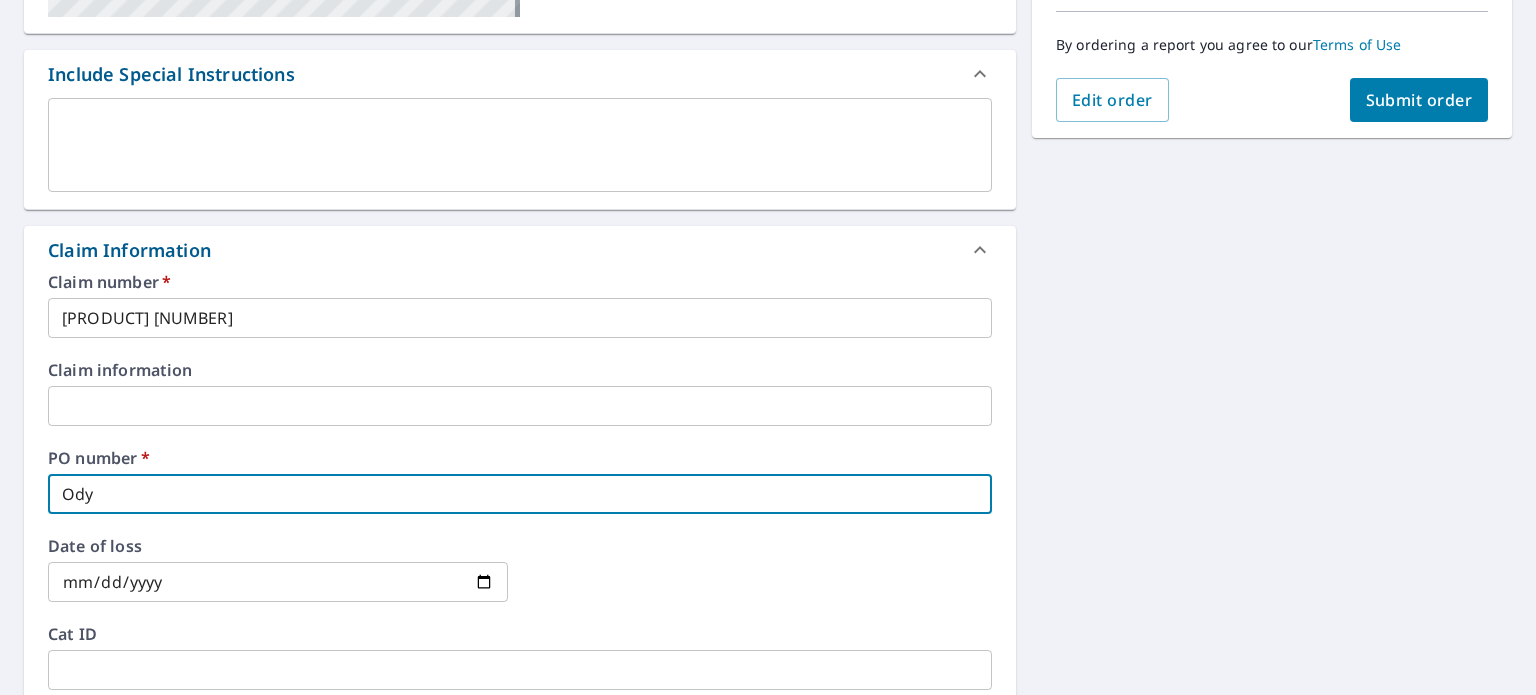 type on "Odys" 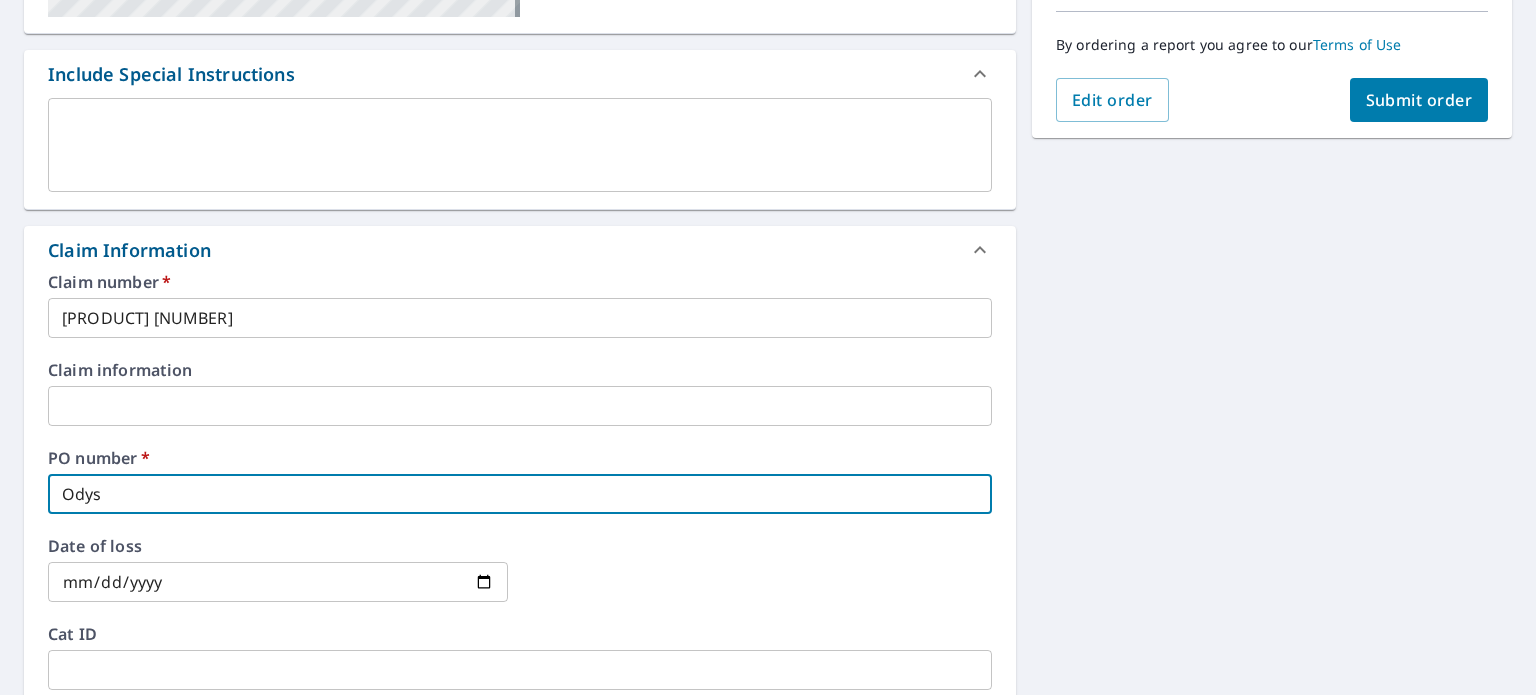type on "Odyss" 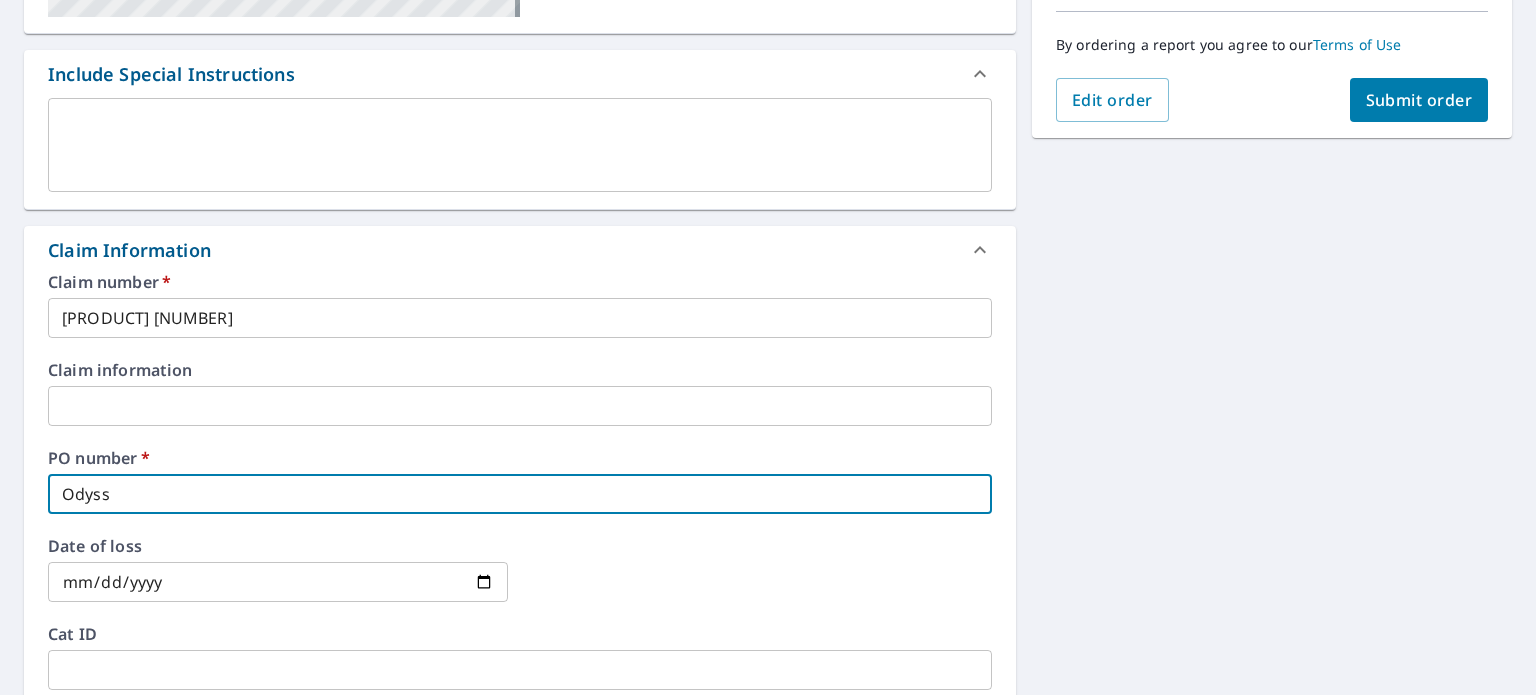 type on "Odysse" 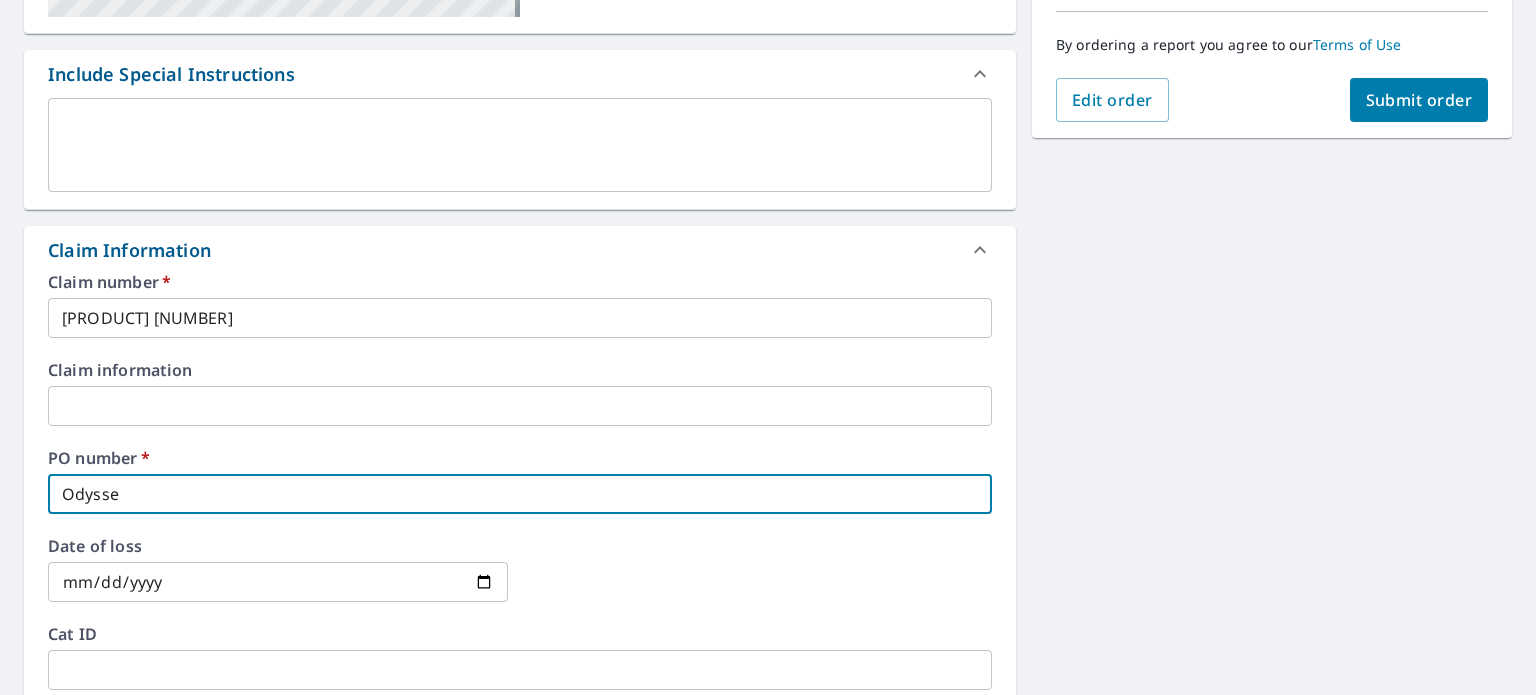 type on "Odyssey" 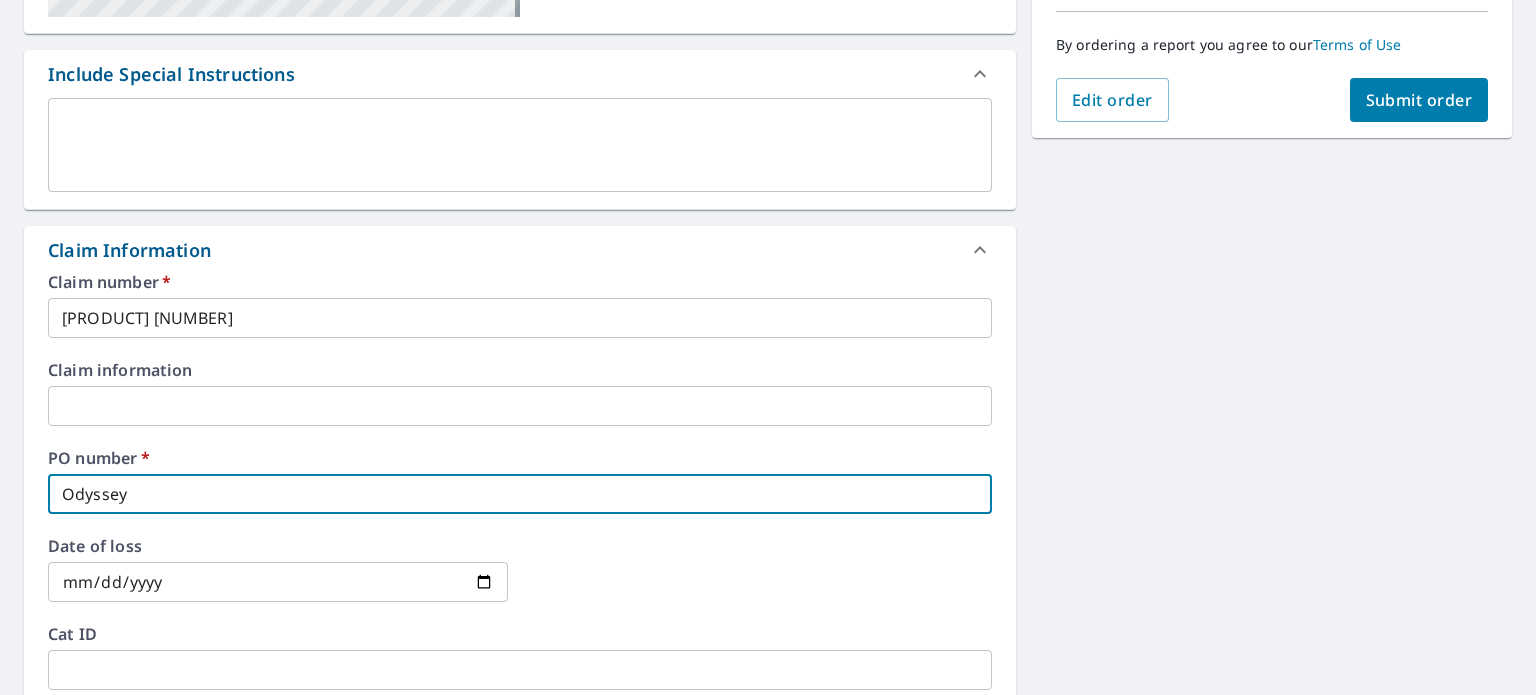 type on "Odyssey" 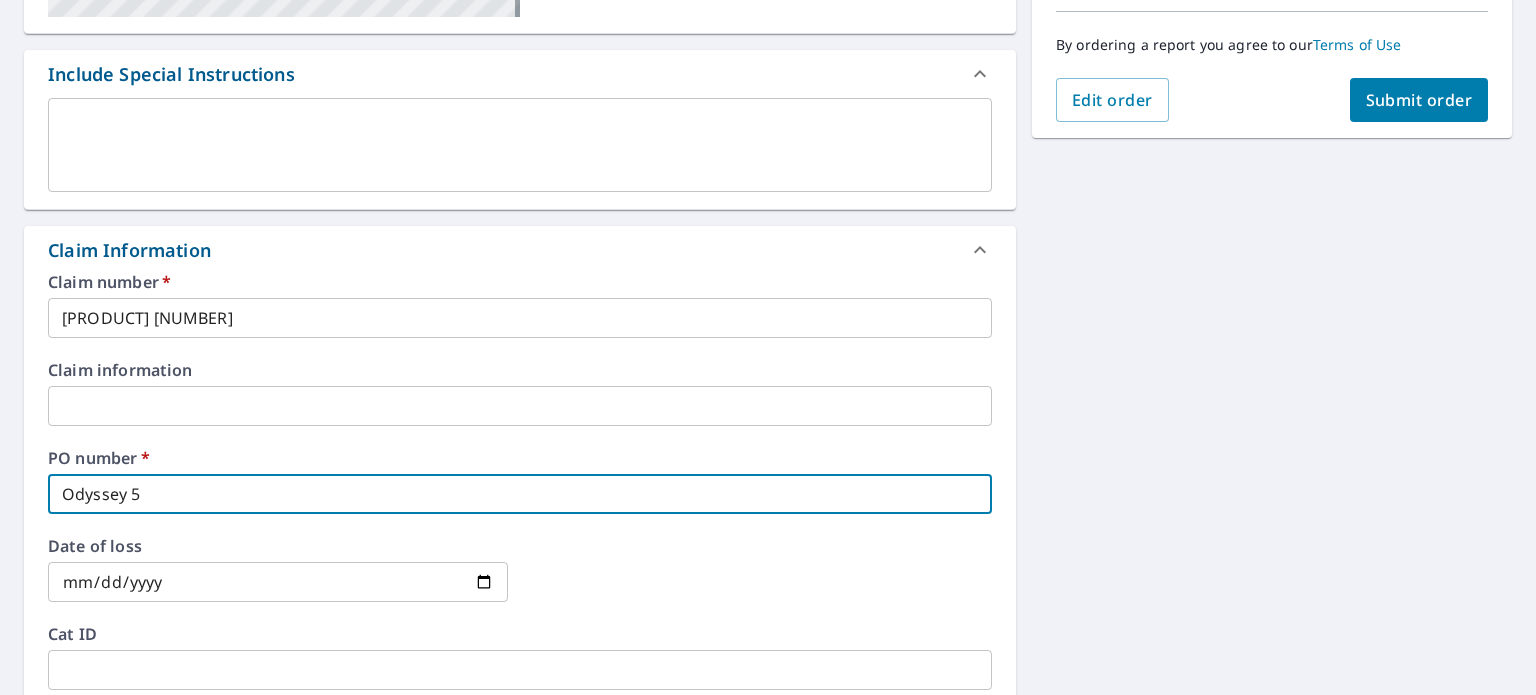 type on "Odyssey 51" 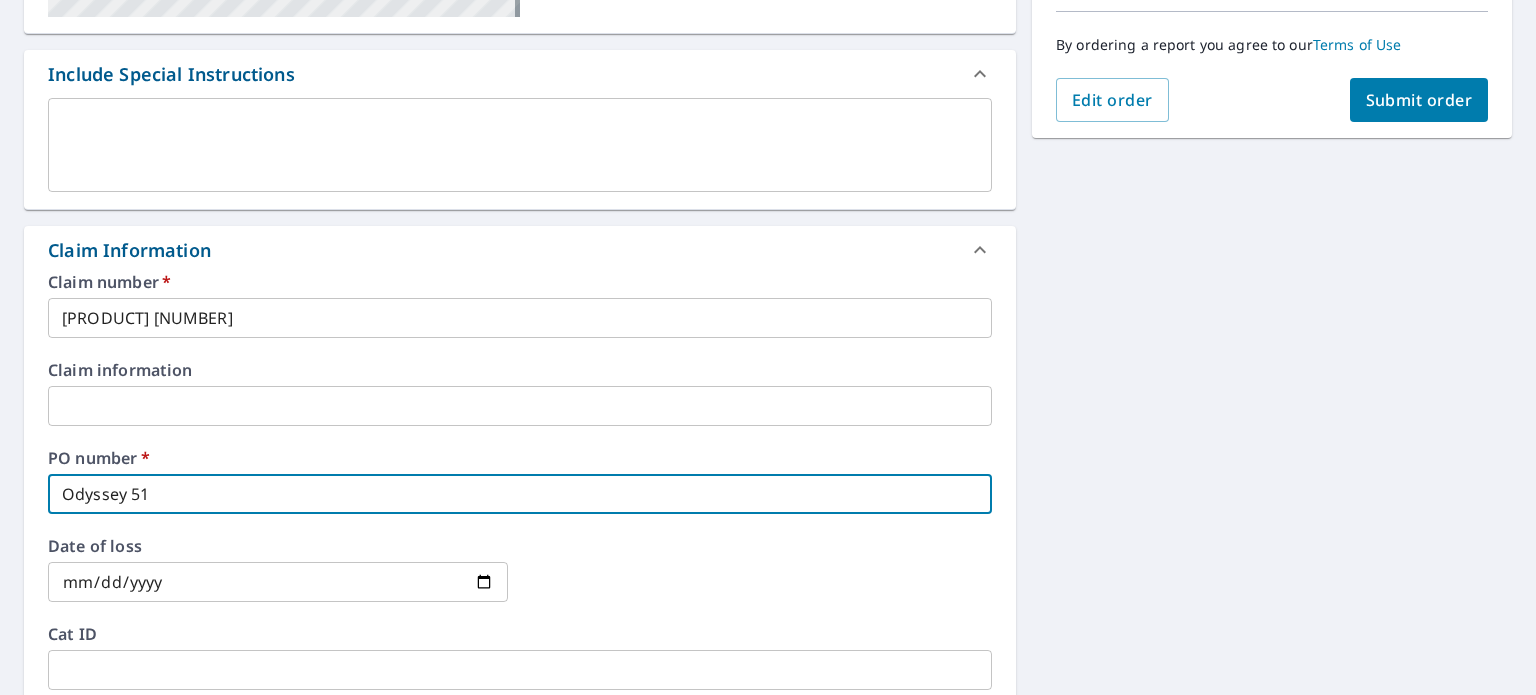 type on "Odyssey 510" 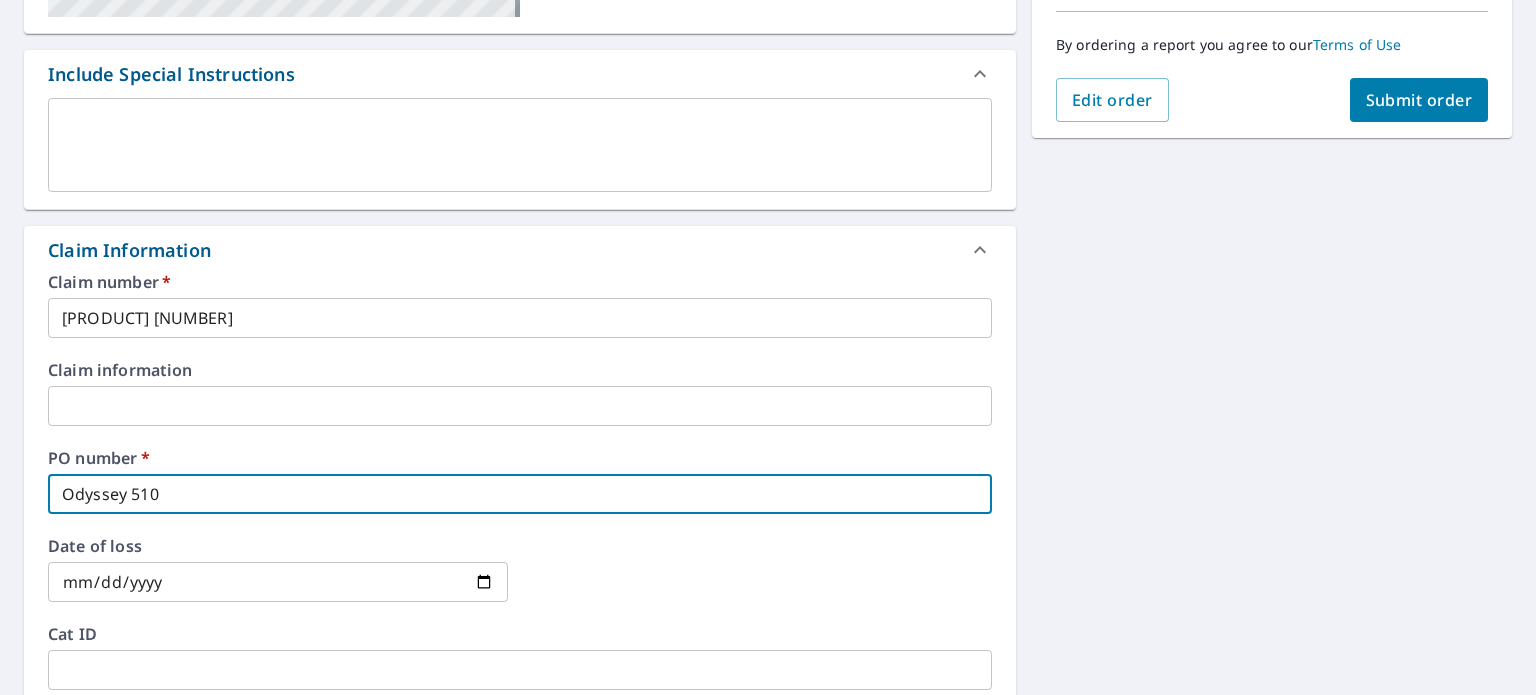 type on "Odyssey 5107" 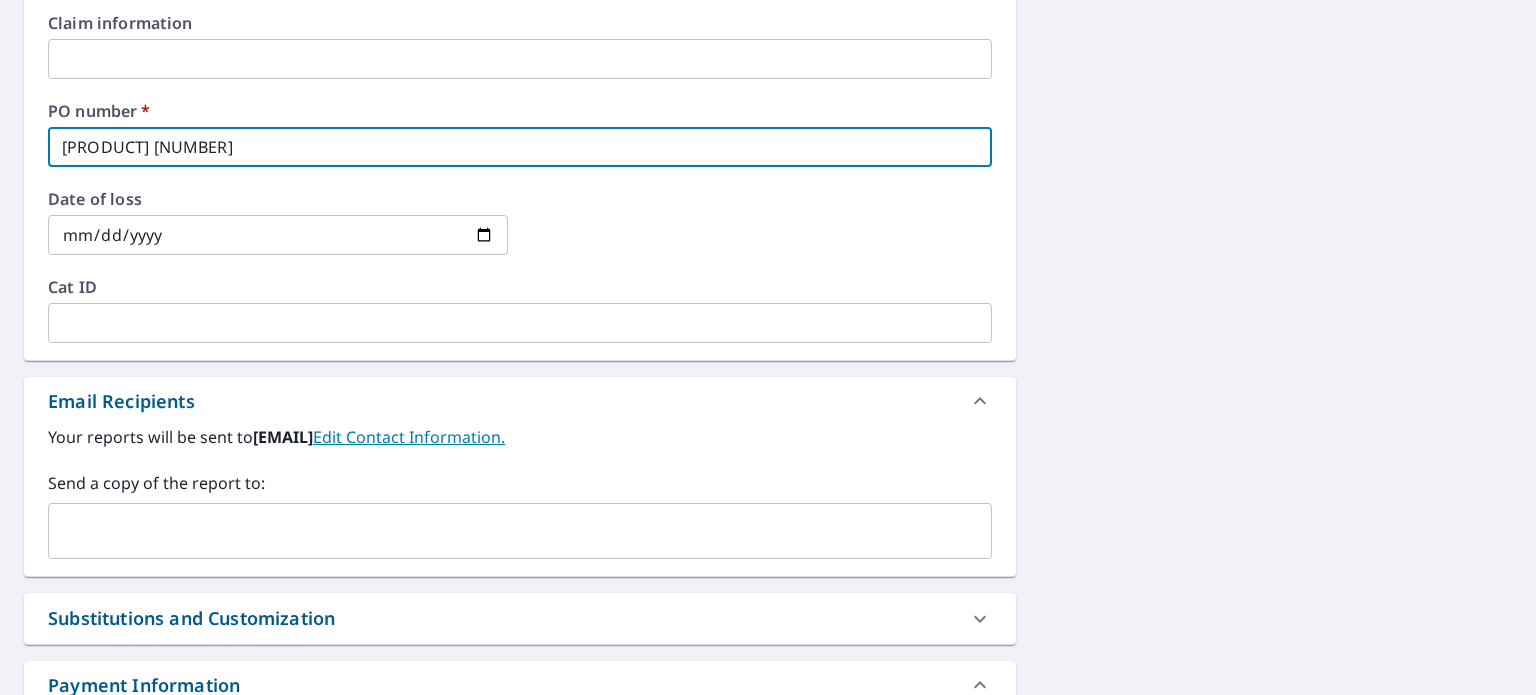 scroll, scrollTop: 900, scrollLeft: 0, axis: vertical 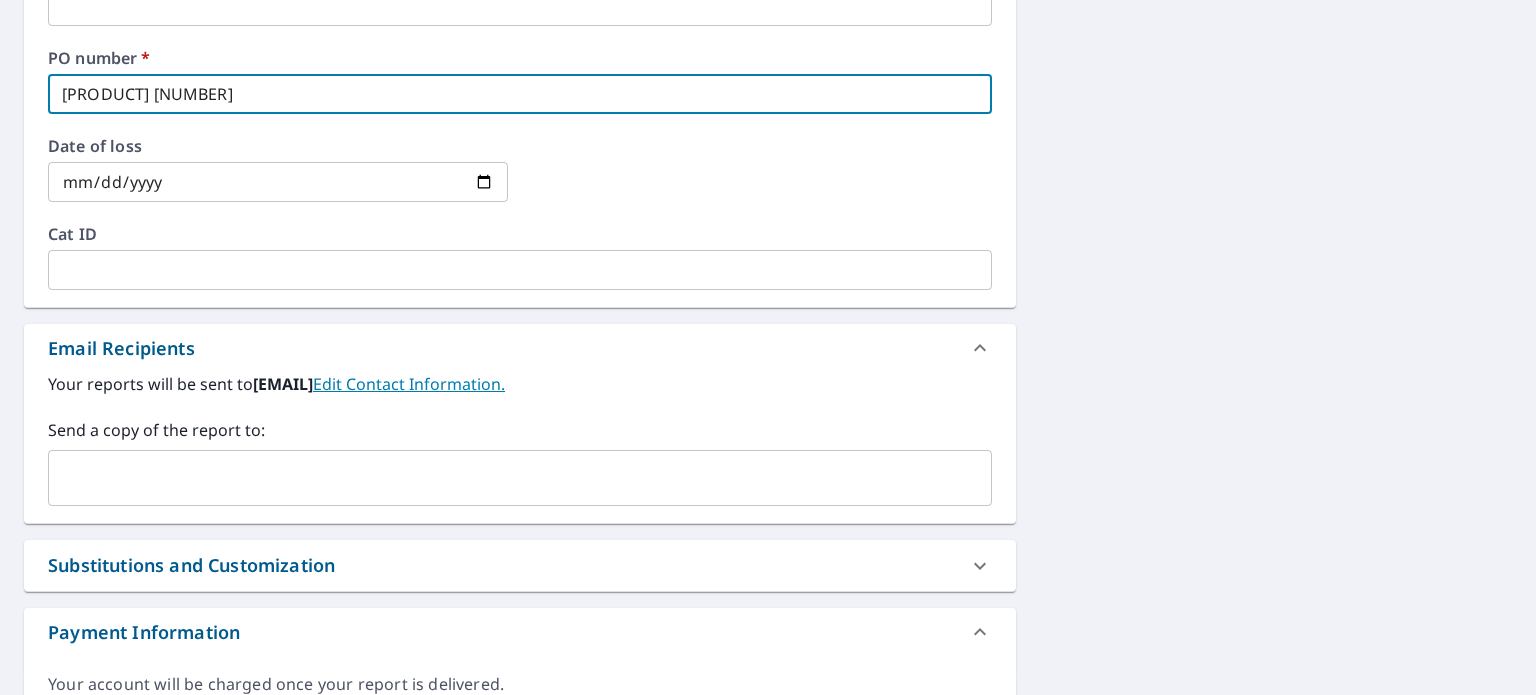 type on "Odyssey 5107" 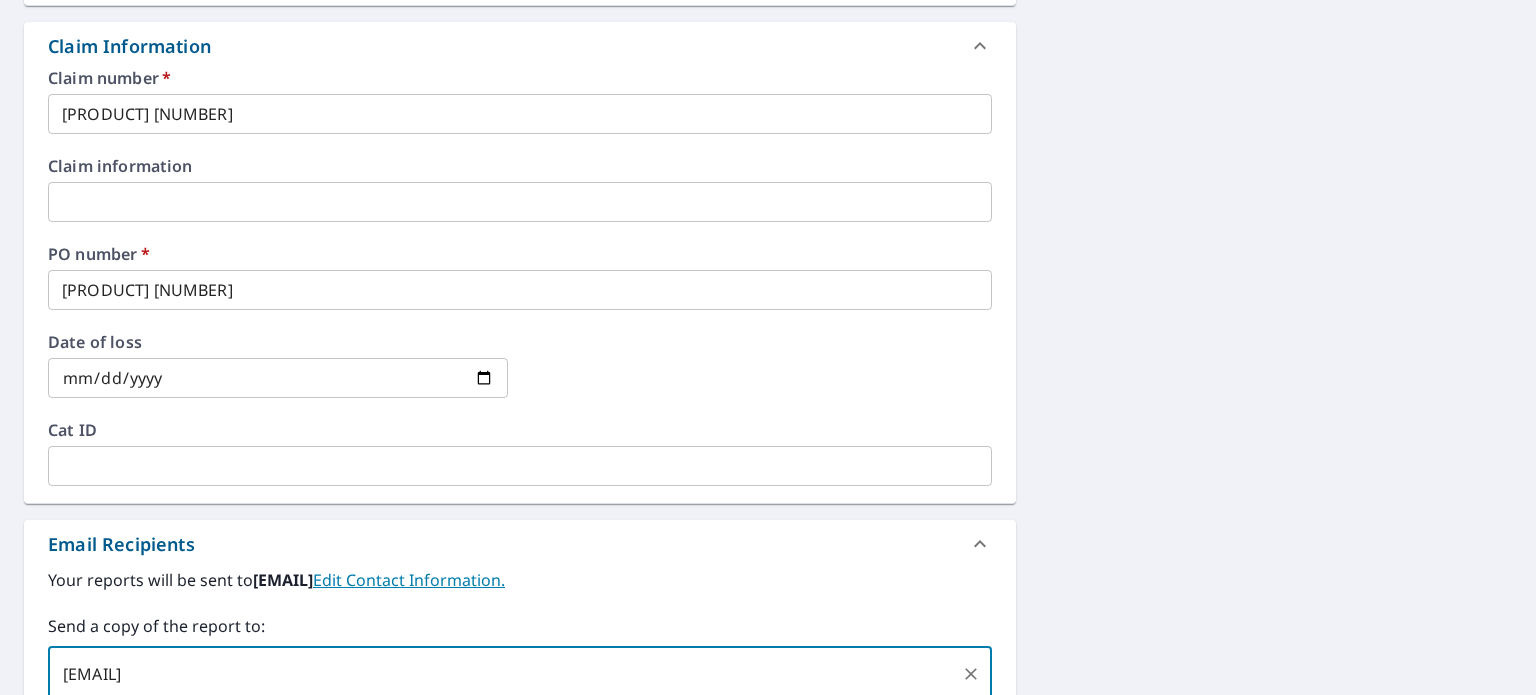 scroll, scrollTop: 500, scrollLeft: 0, axis: vertical 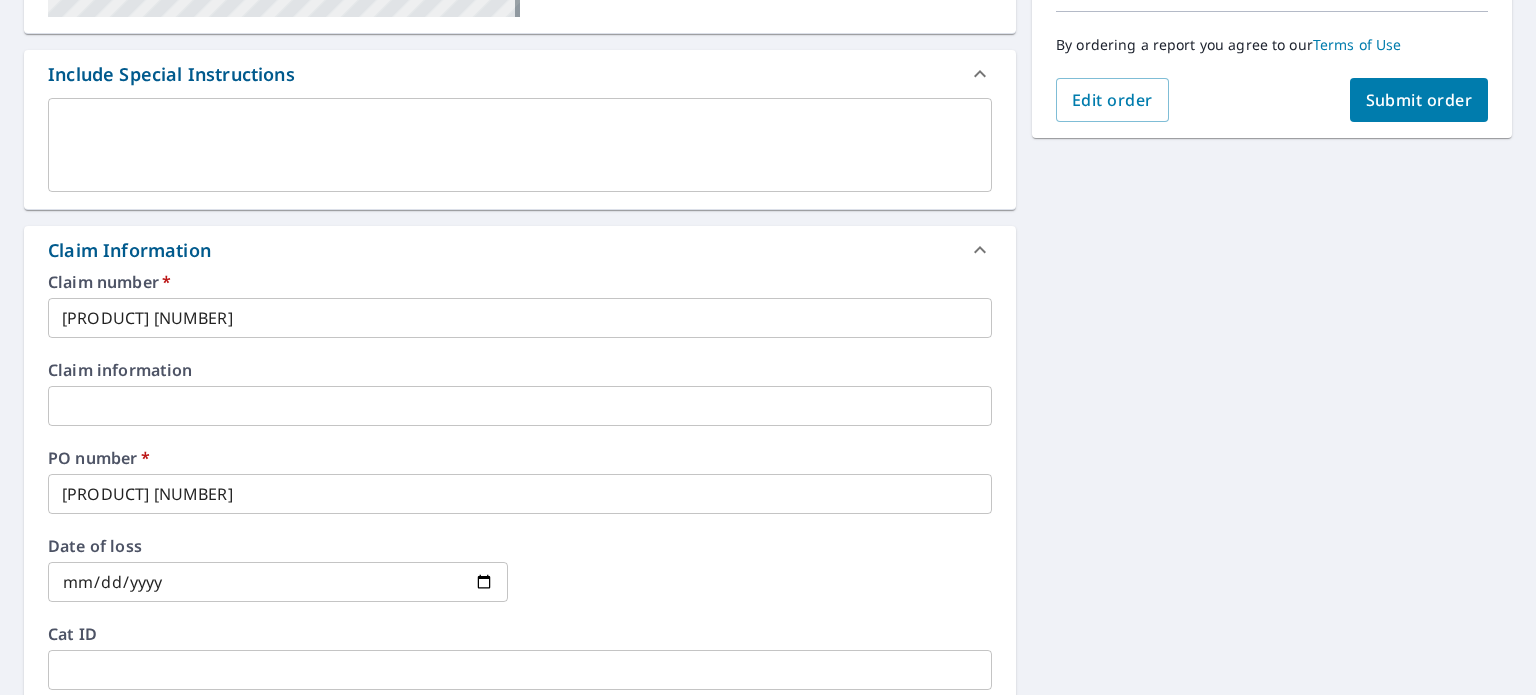 type on "[EMAIL]" 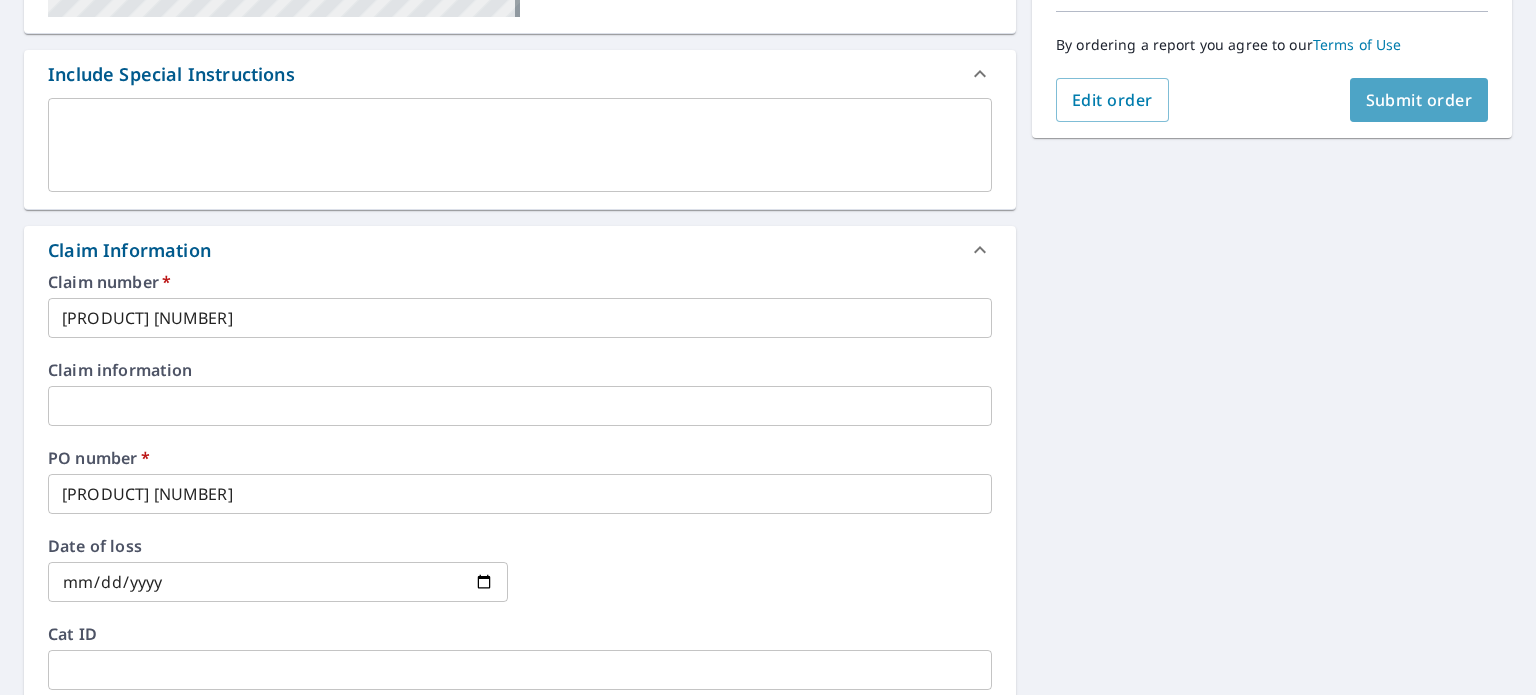 click on "Submit order" at bounding box center (1419, 100) 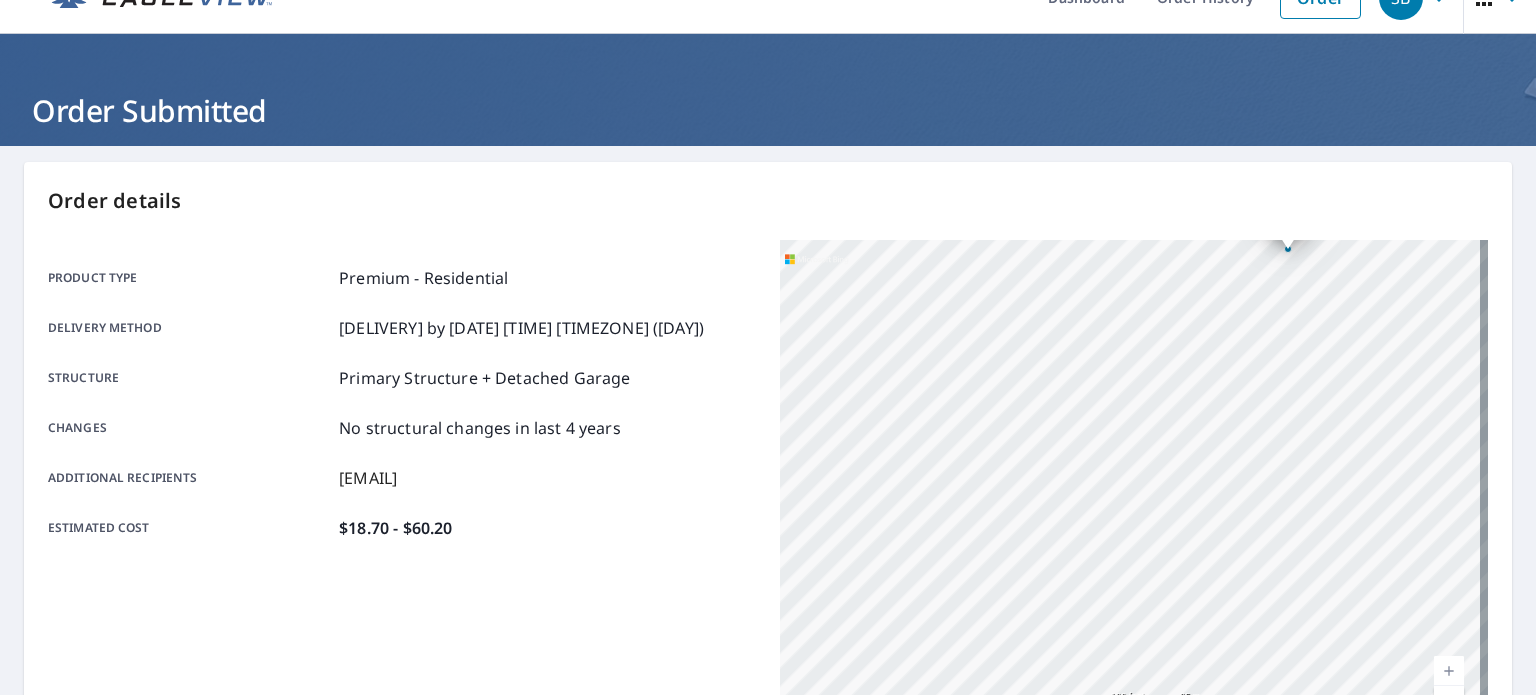 scroll, scrollTop: 0, scrollLeft: 0, axis: both 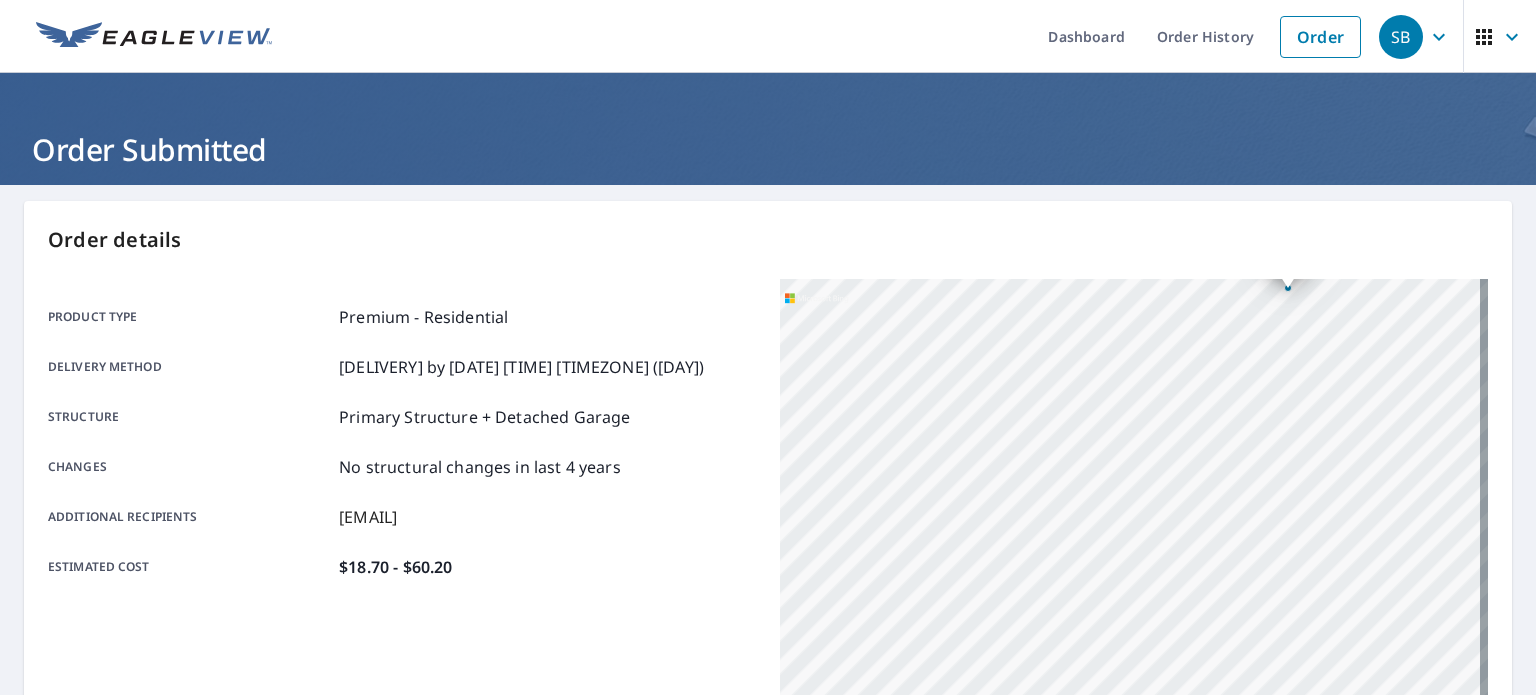 click 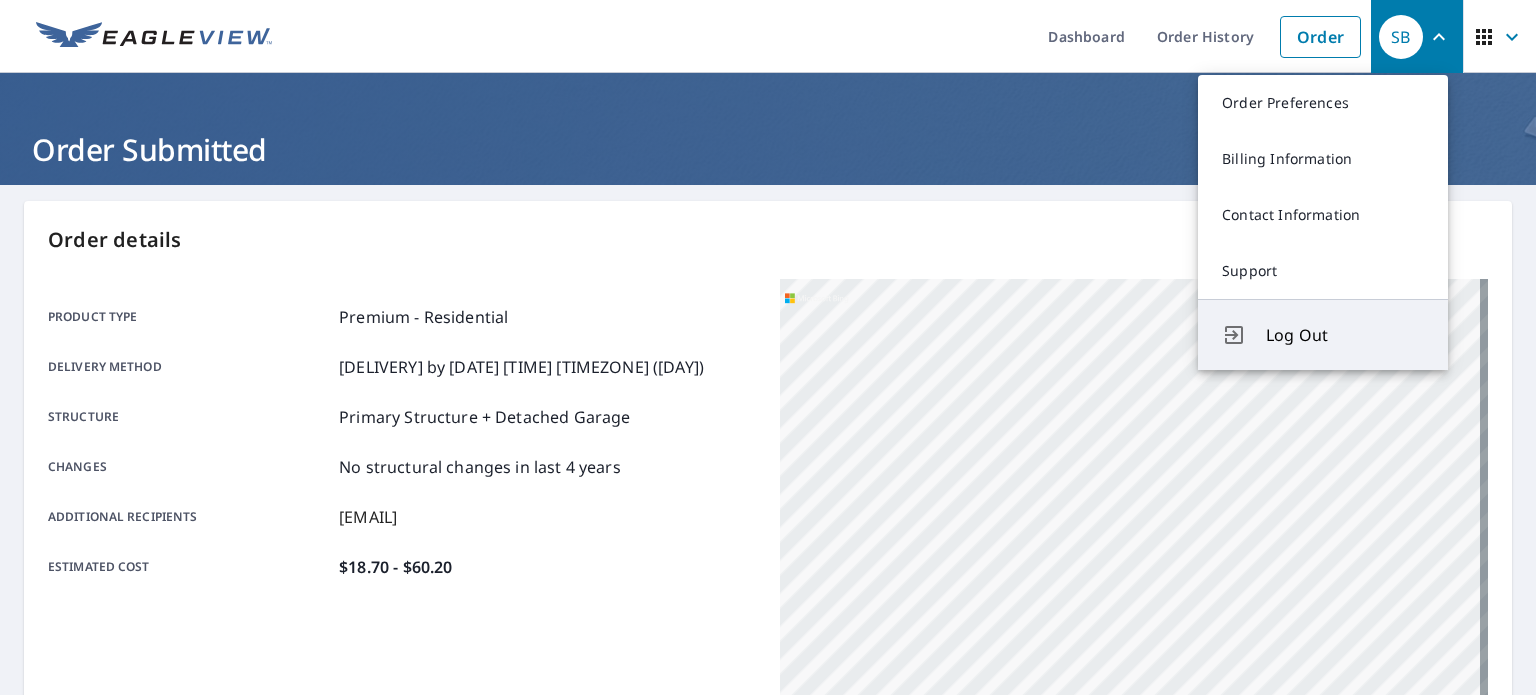 click on "Log Out" at bounding box center (1345, 335) 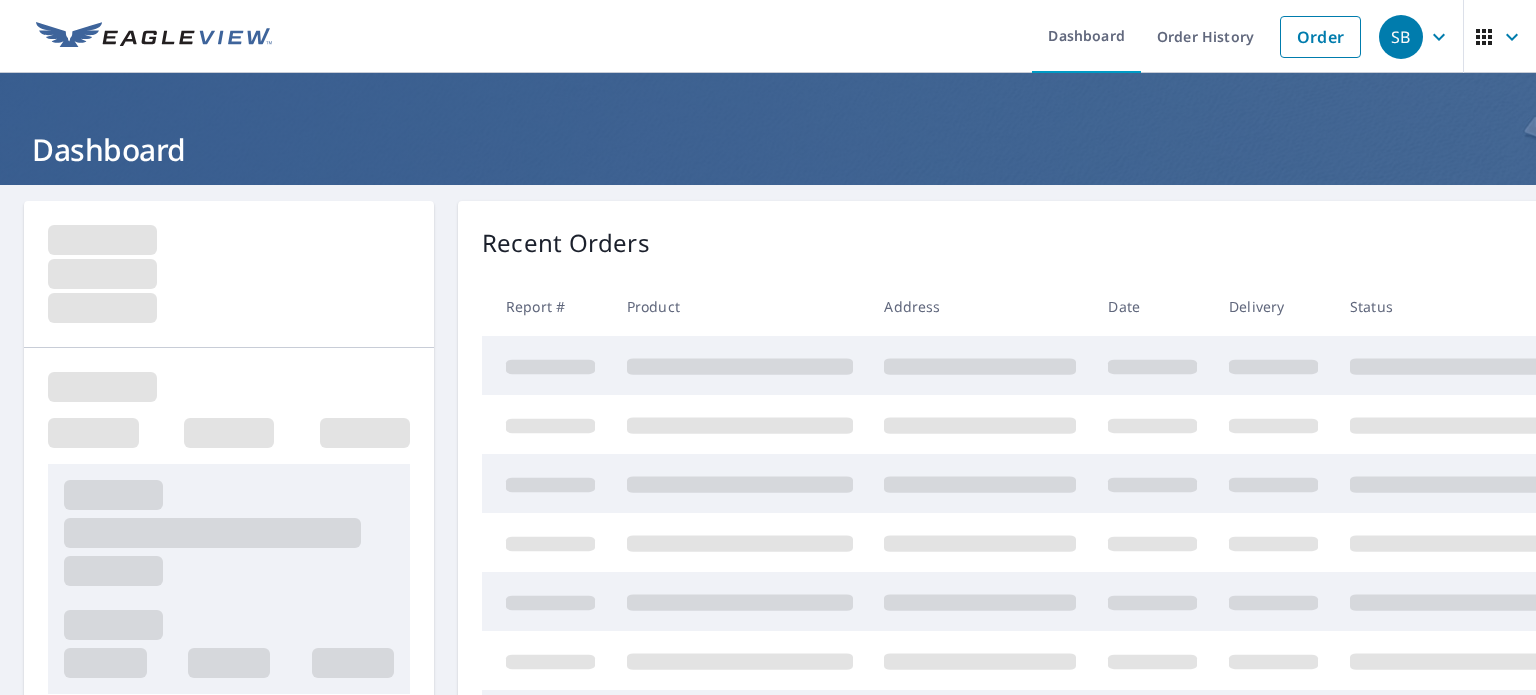 scroll, scrollTop: 0, scrollLeft: 0, axis: both 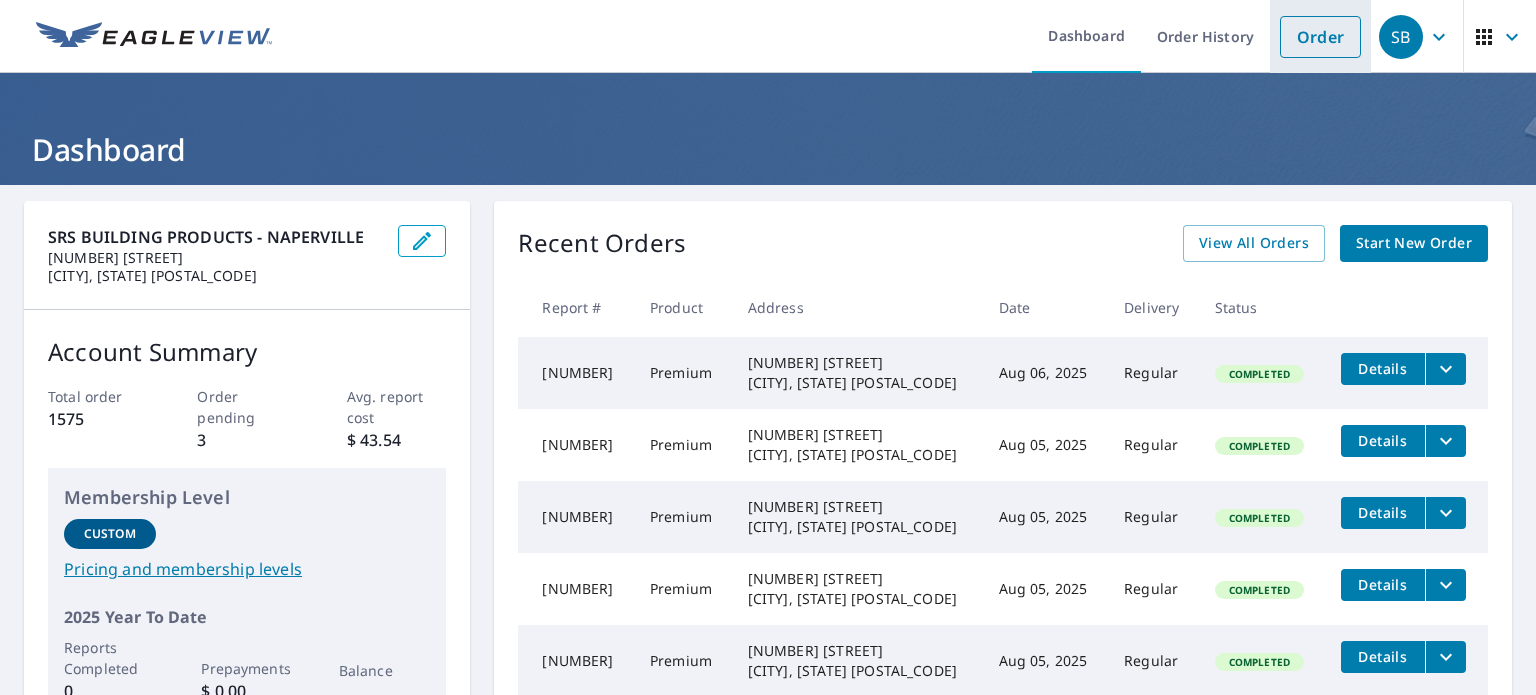 click on "Order" at bounding box center (1320, 37) 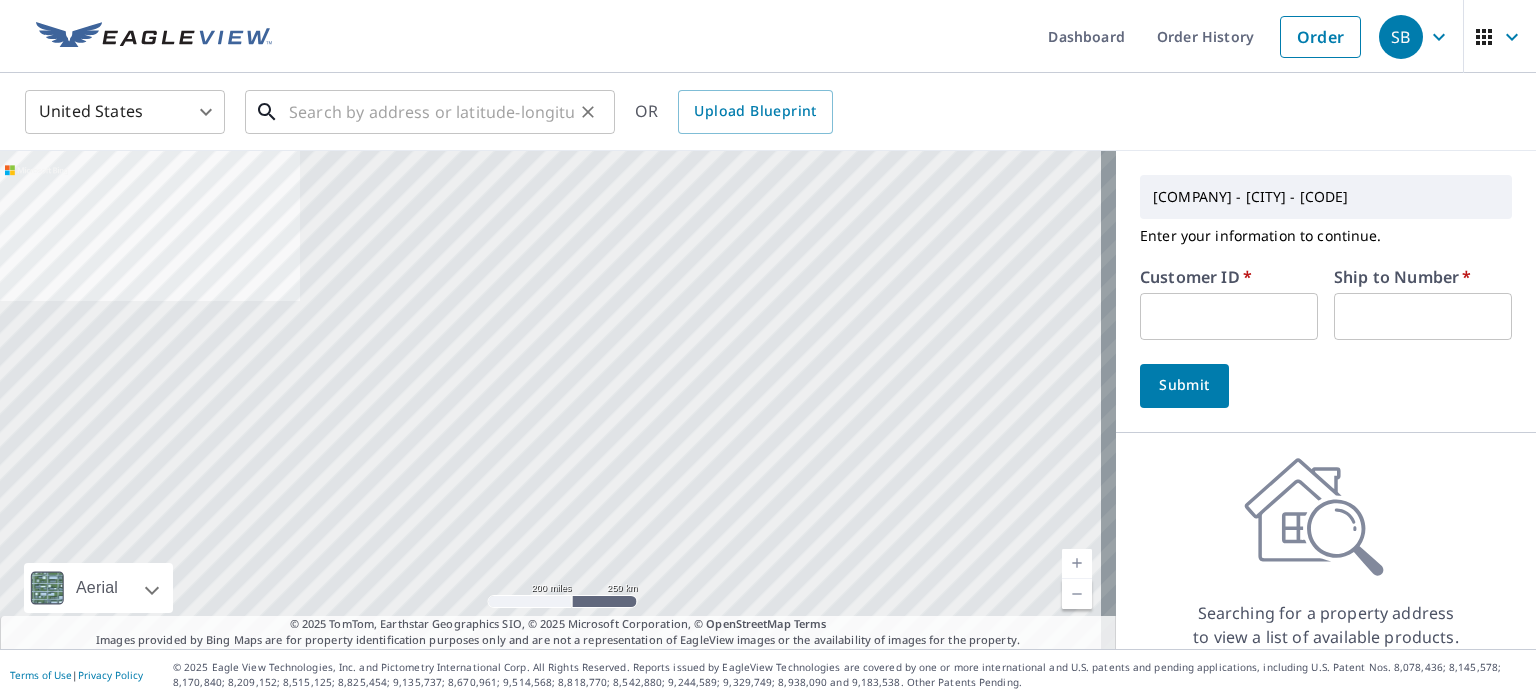 click at bounding box center [431, 112] 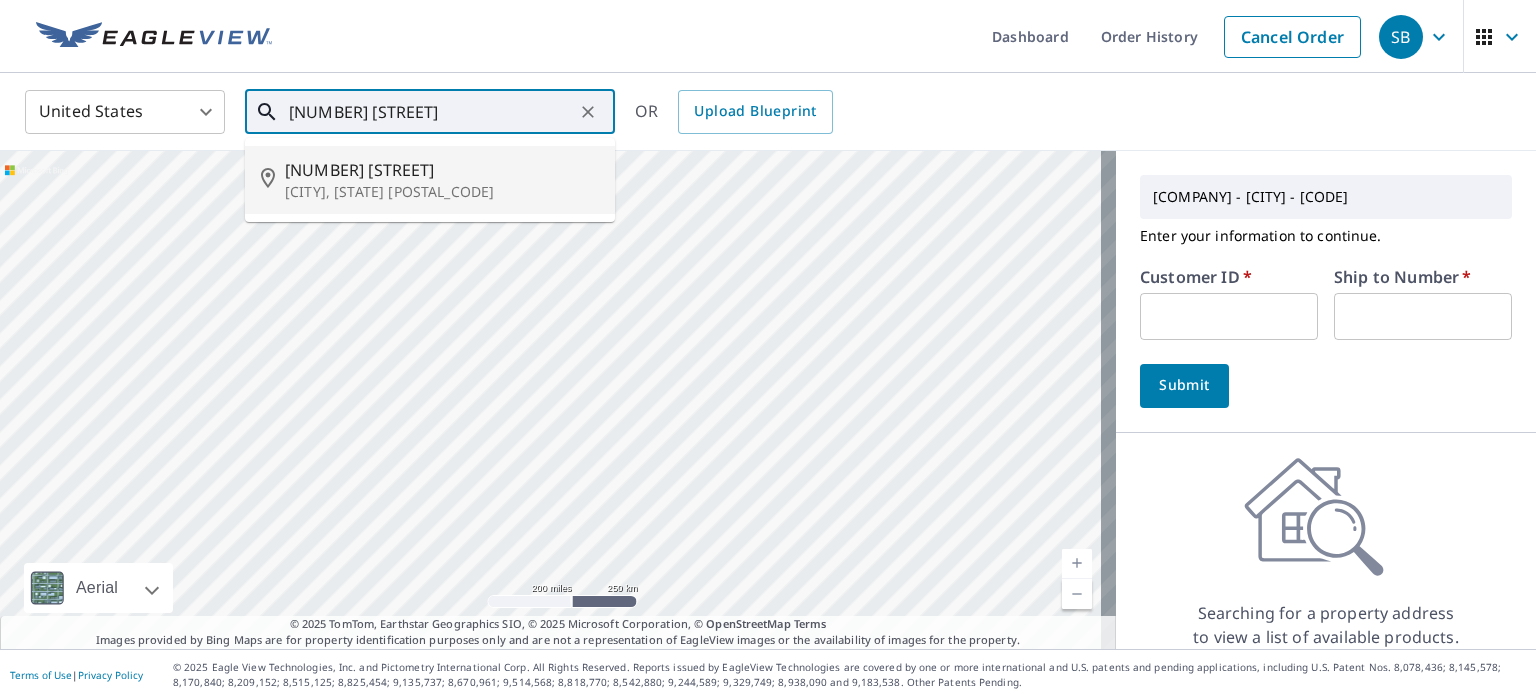 click on "[CITY], [STATE] [POSTAL_CODE]" at bounding box center (442, 192) 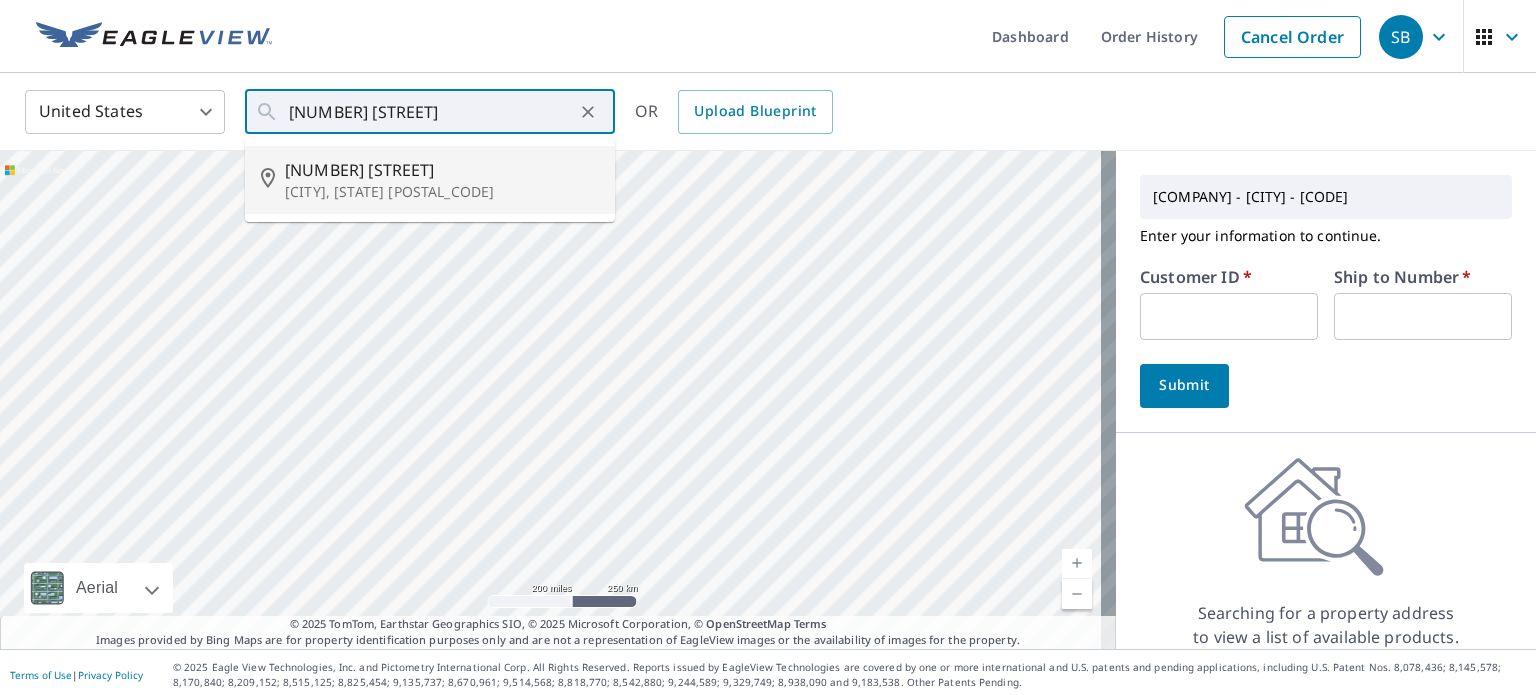 type on "[NUMBER] [STREET] [CITY], [STATE] [POSTAL_CODE]" 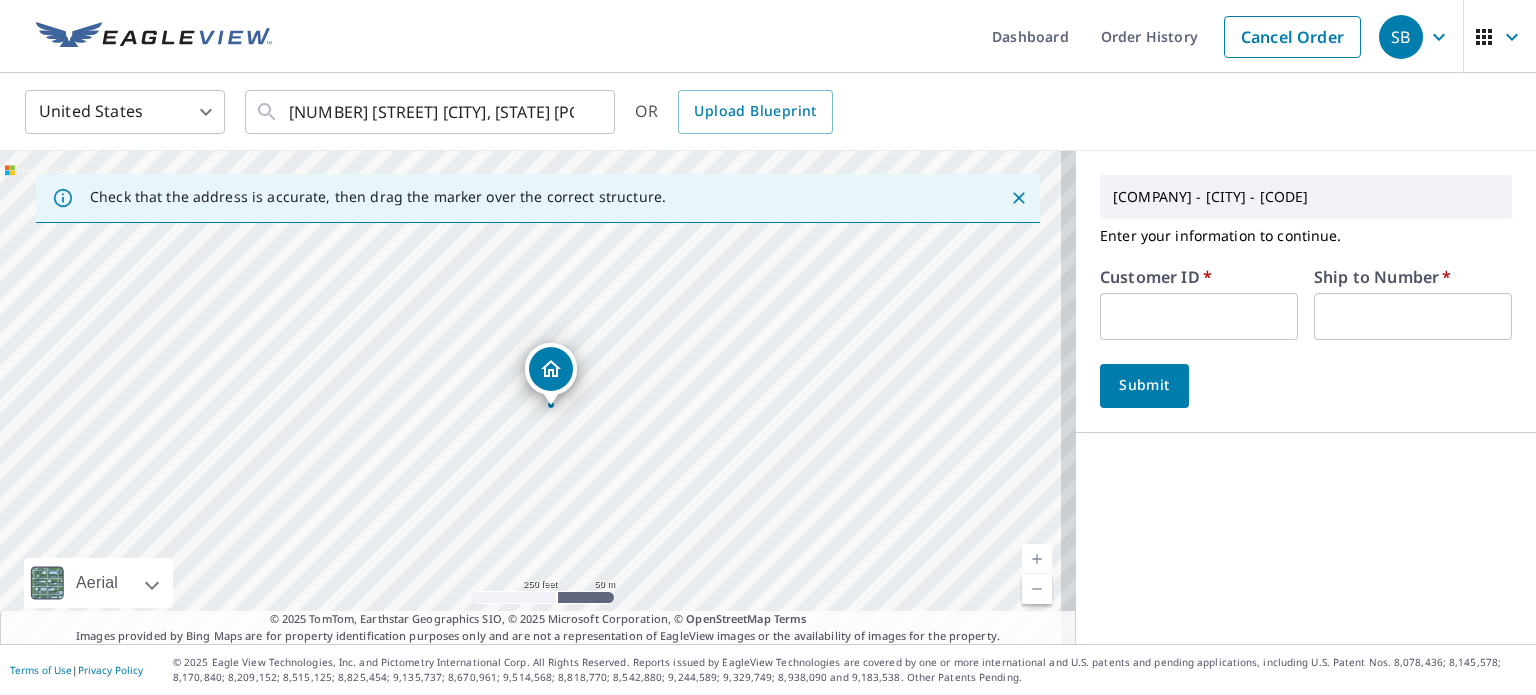 click at bounding box center (1199, 316) 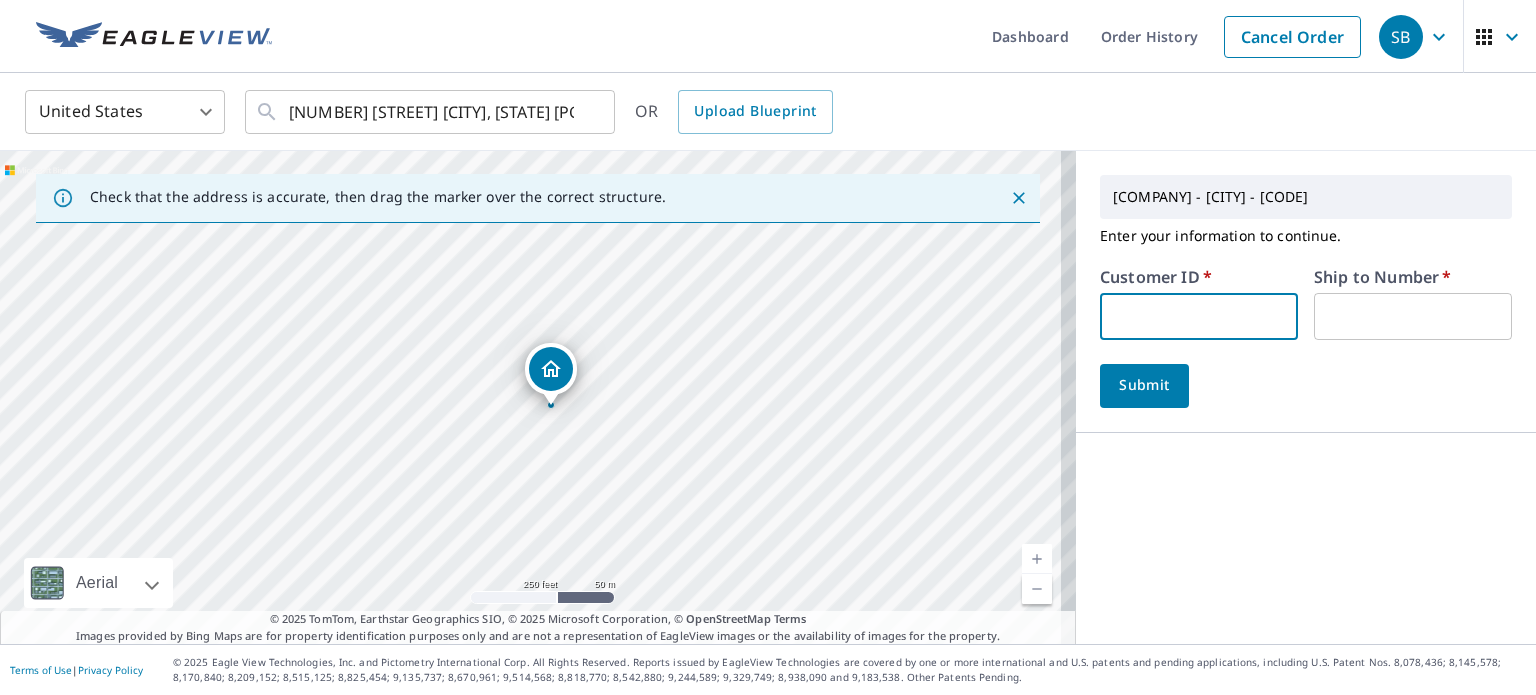 type on "[NUMBER]" 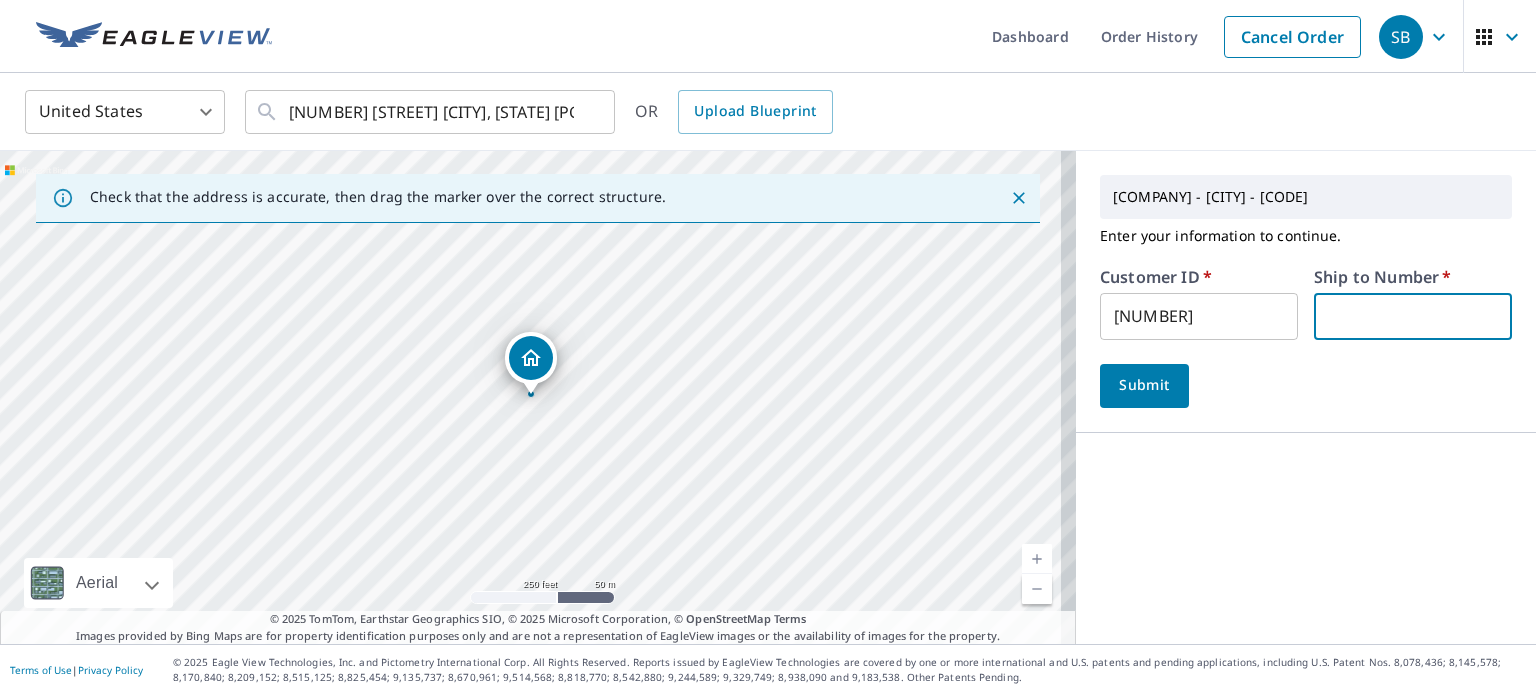 click at bounding box center [1413, 316] 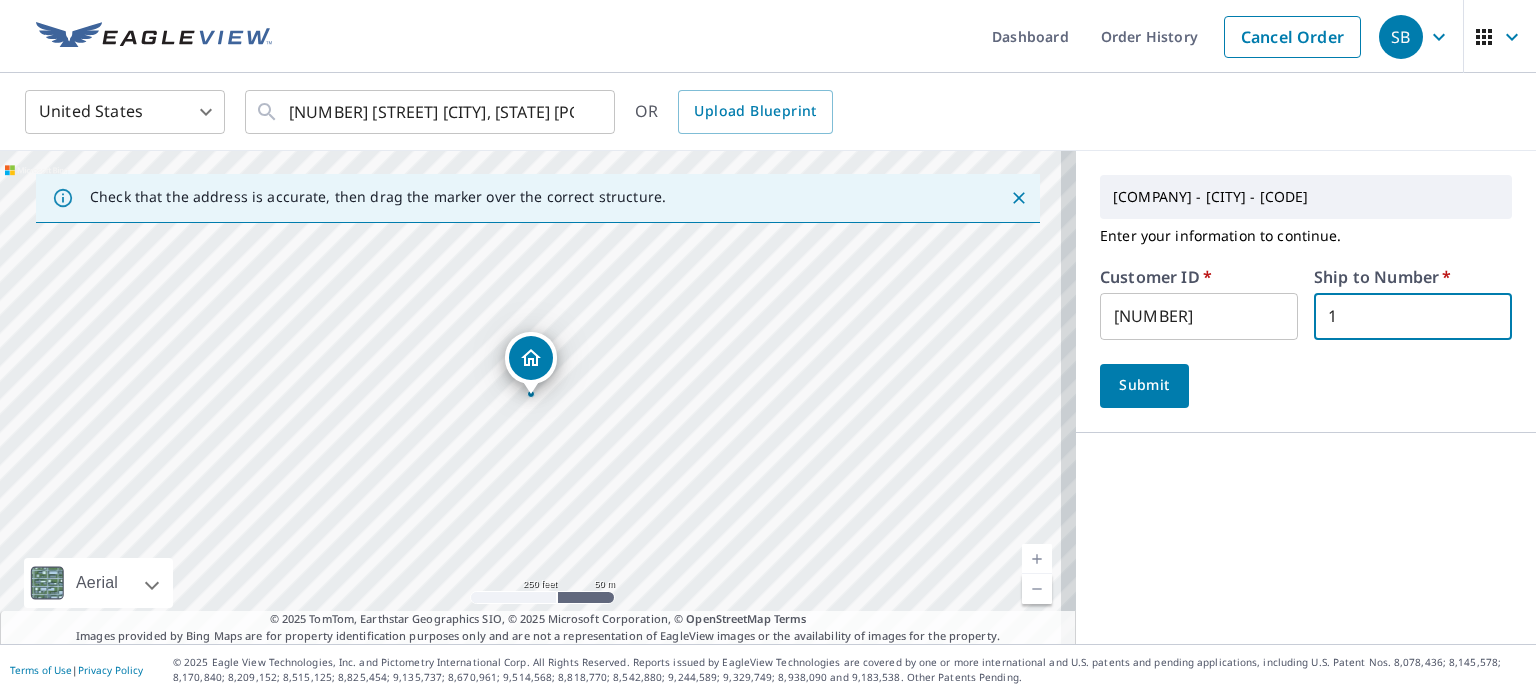 click on "Submit" at bounding box center (1144, 385) 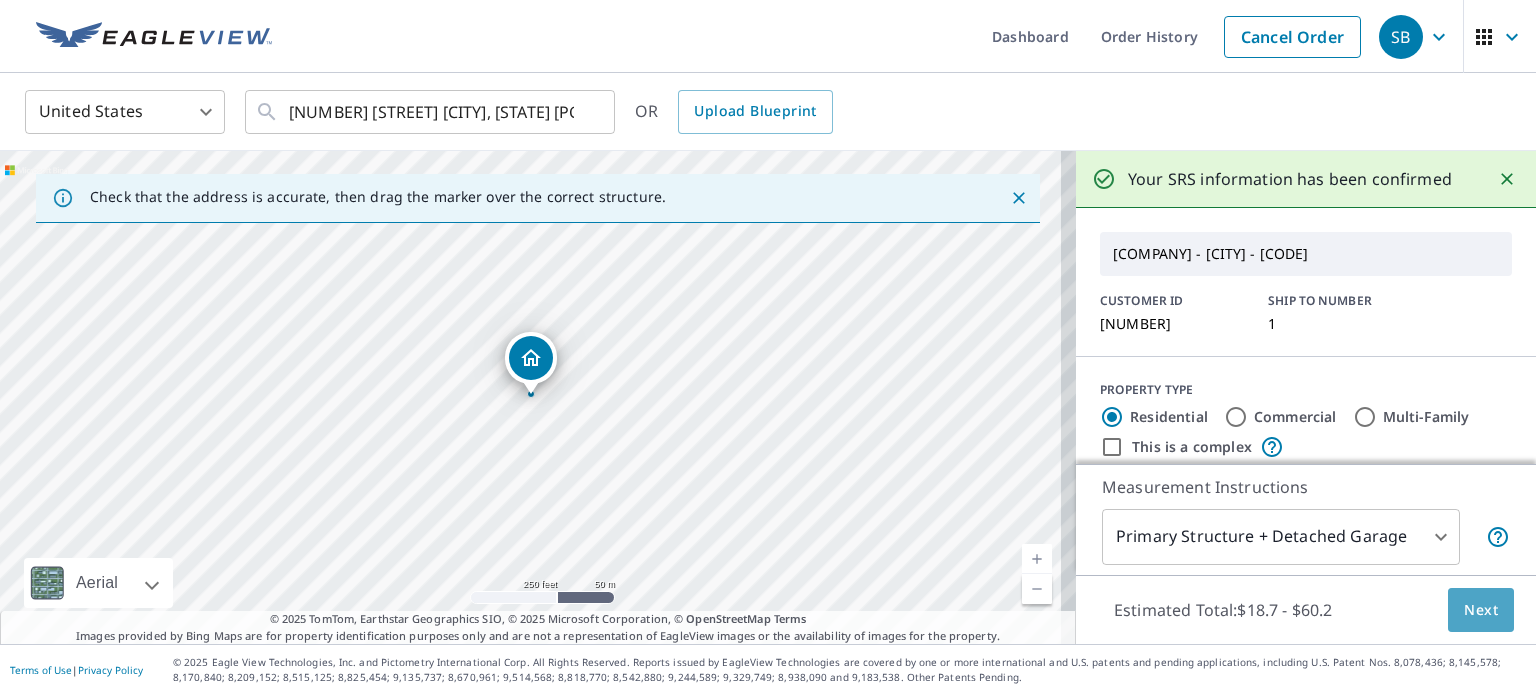click on "Next" at bounding box center (1481, 610) 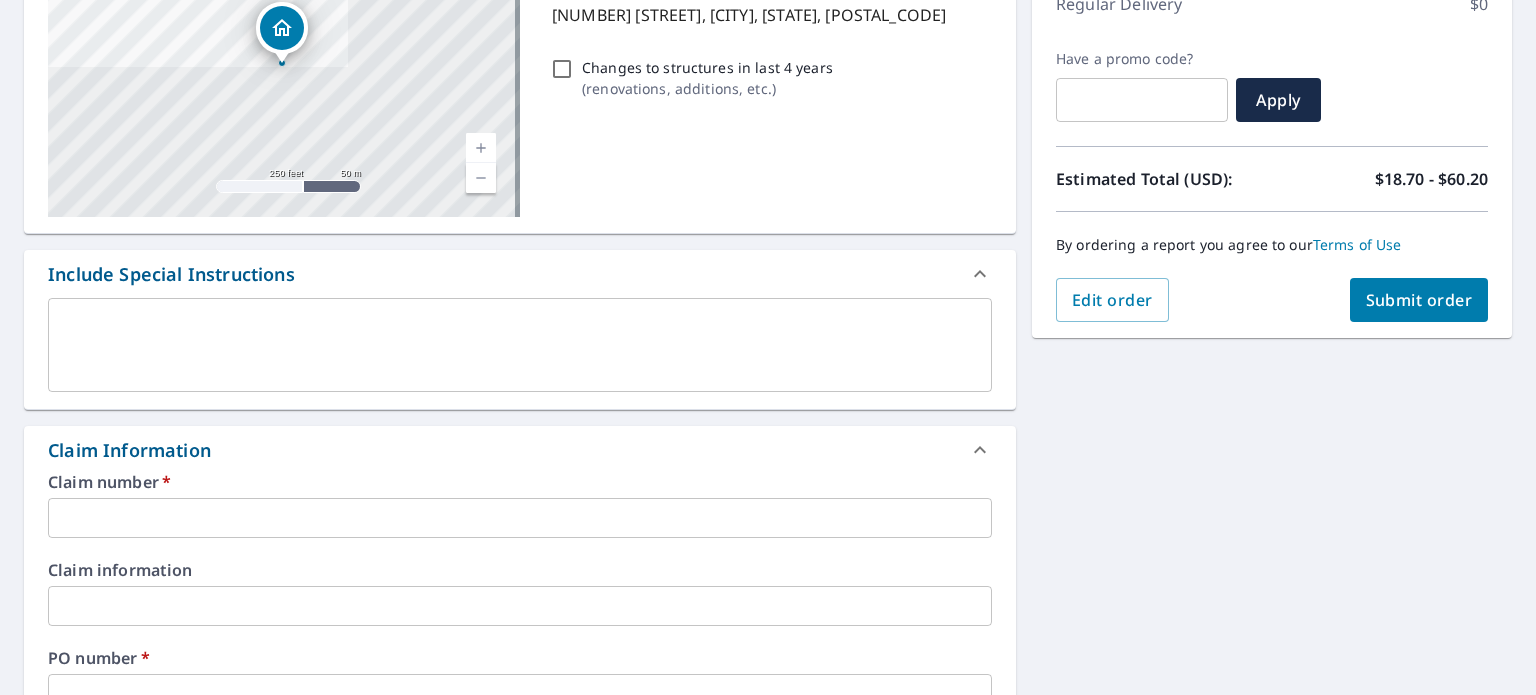 scroll, scrollTop: 500, scrollLeft: 0, axis: vertical 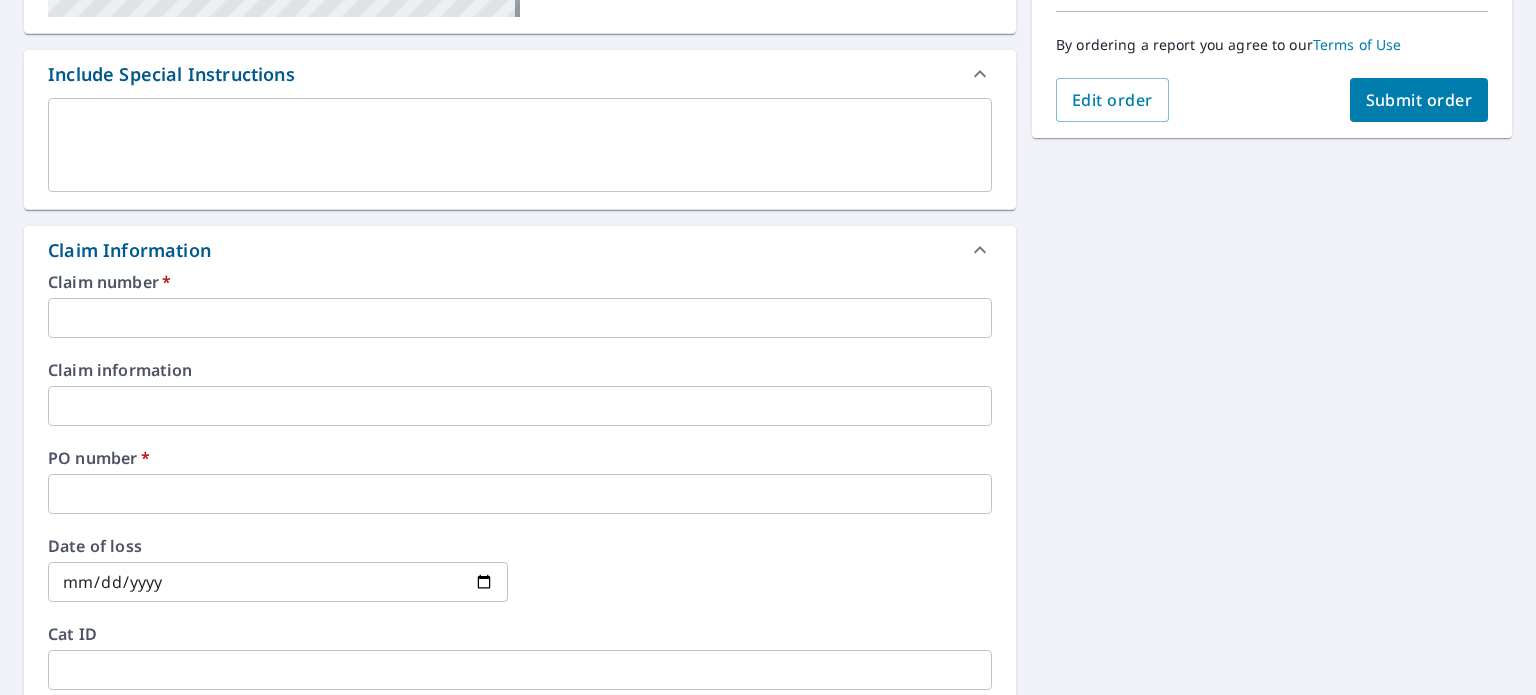 click at bounding box center [520, 318] 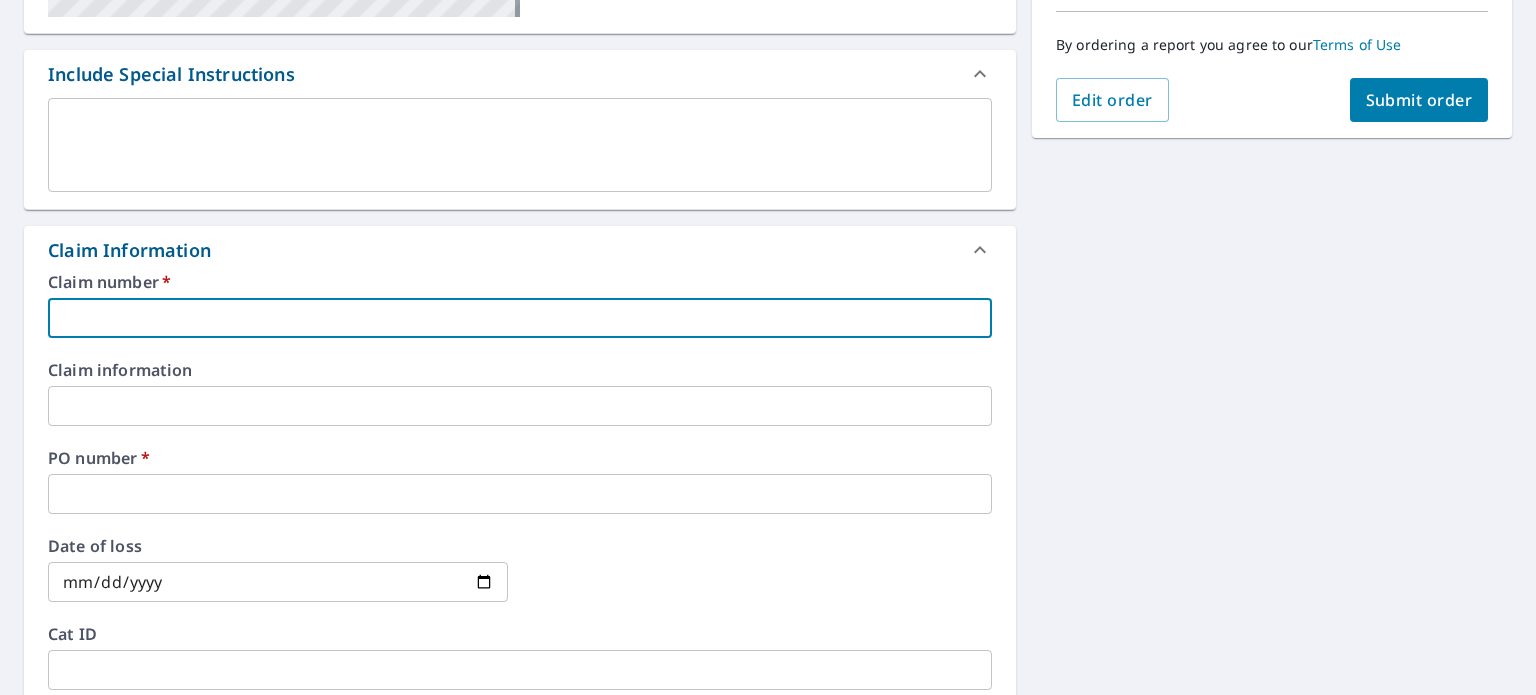 type on "O" 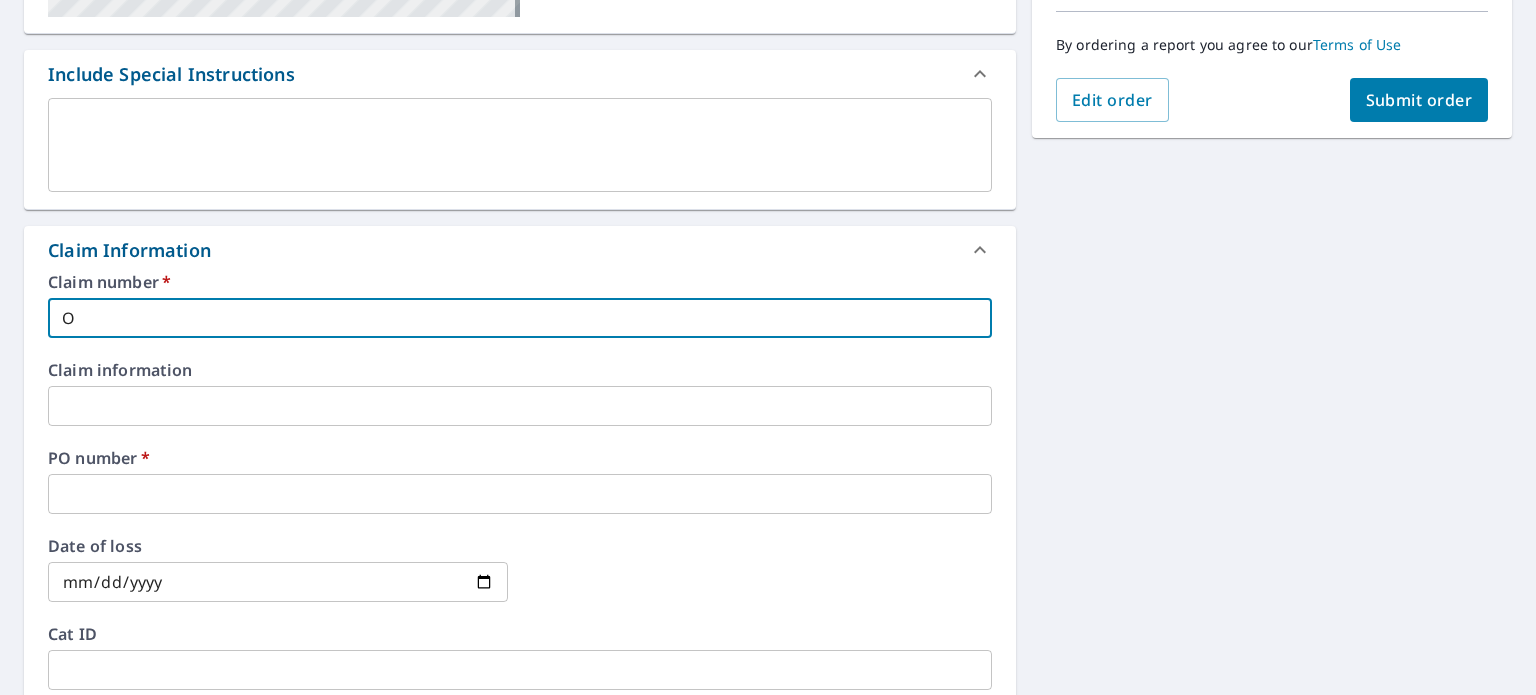 type on "Od" 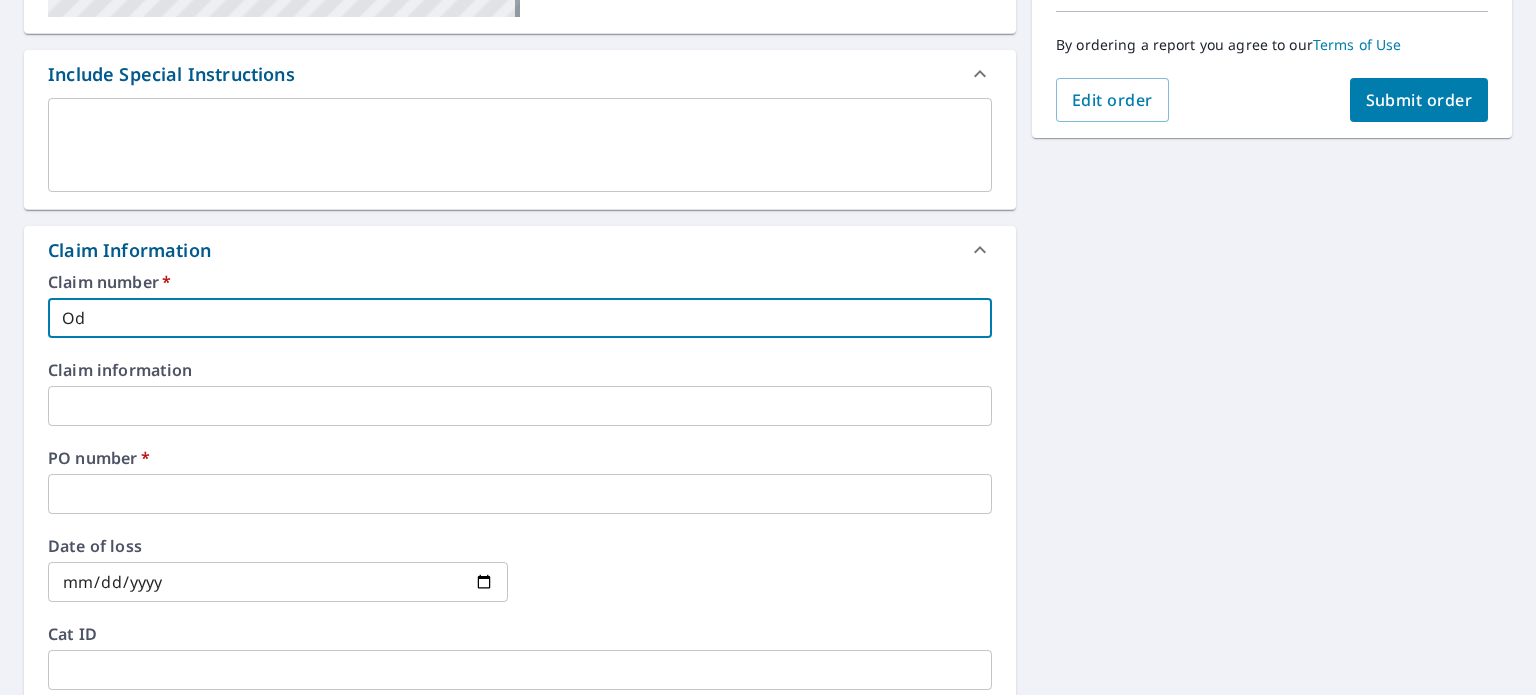 type on "Ody" 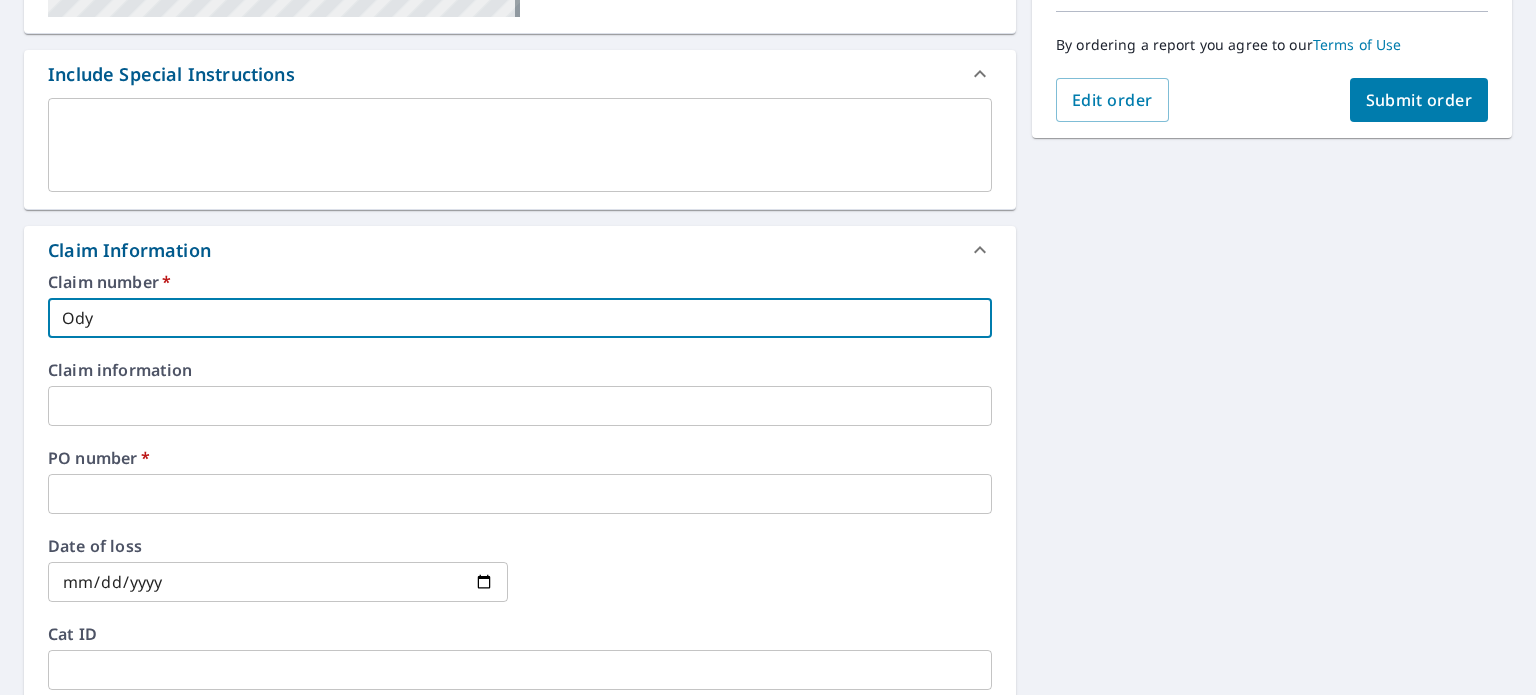 type on "Odys" 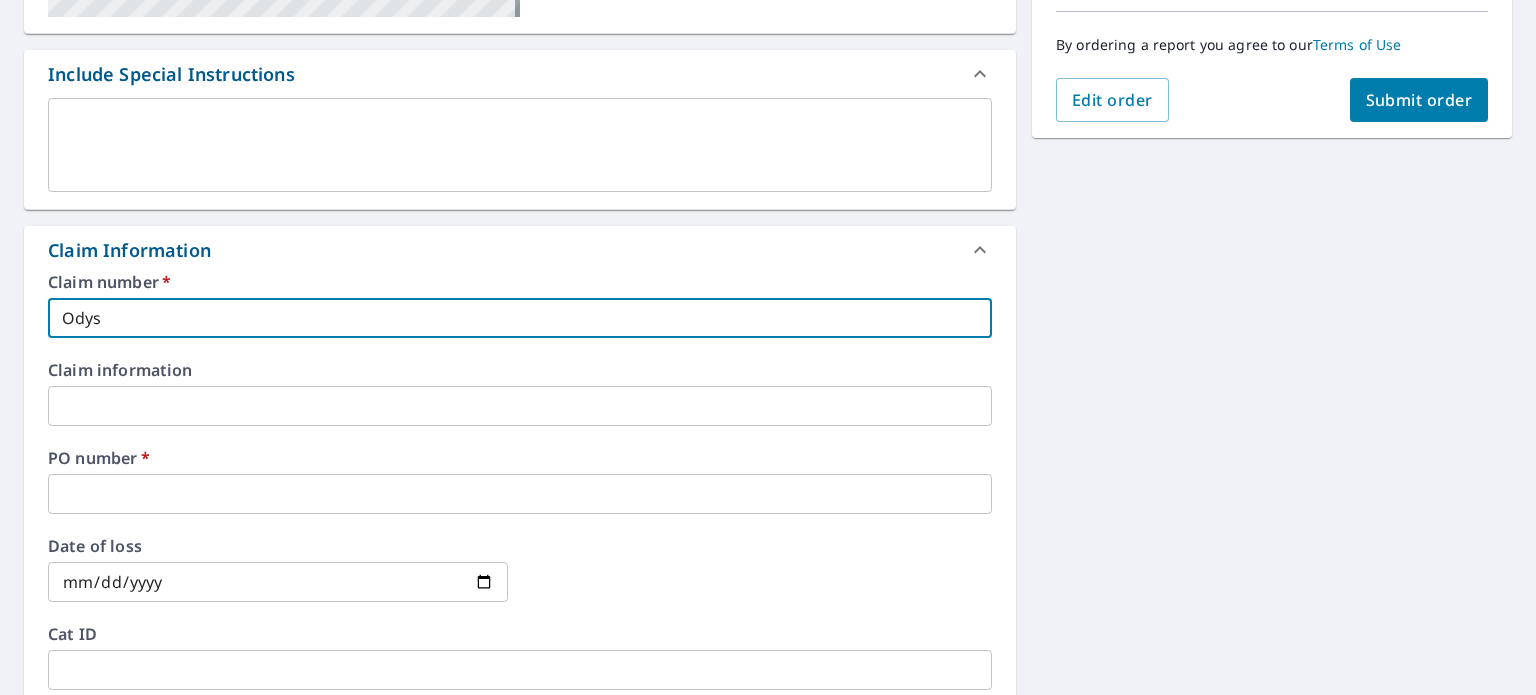 type on "Odyss" 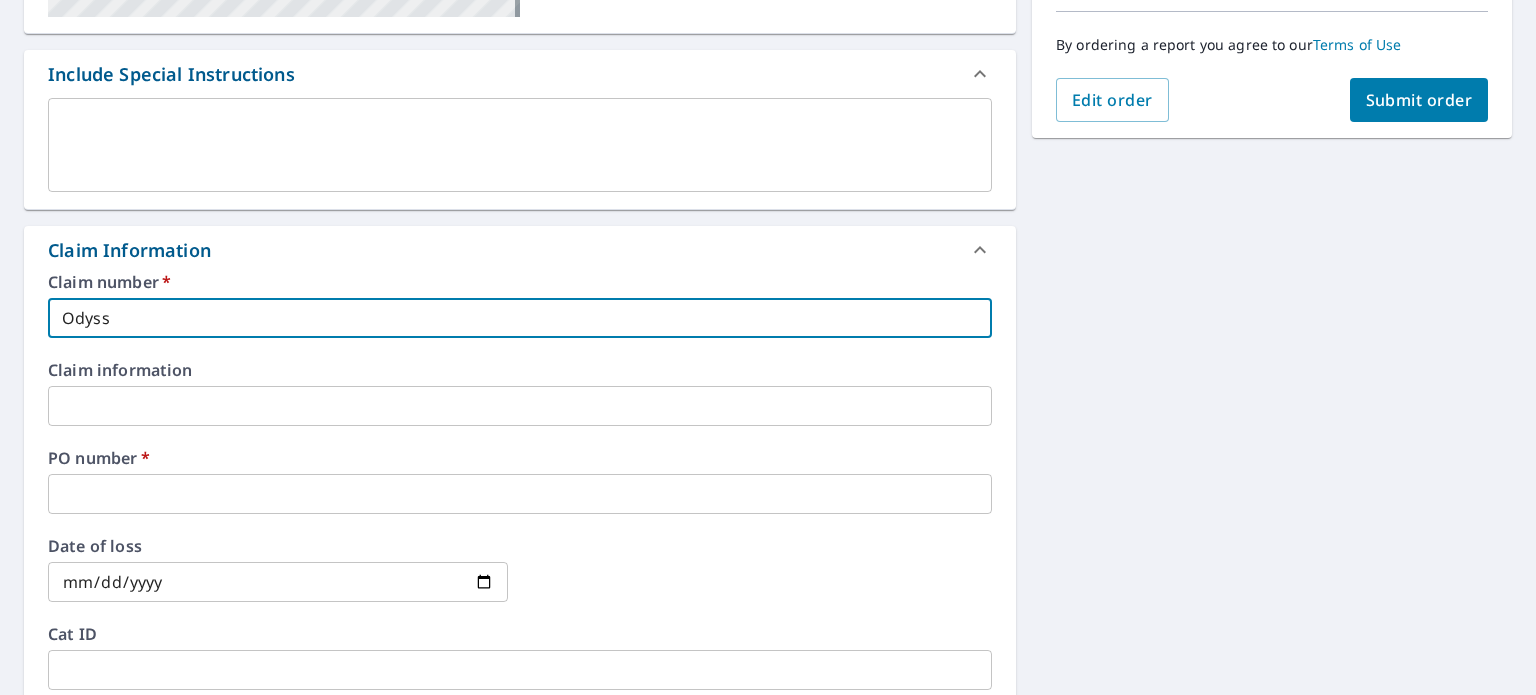 type on "Odysse" 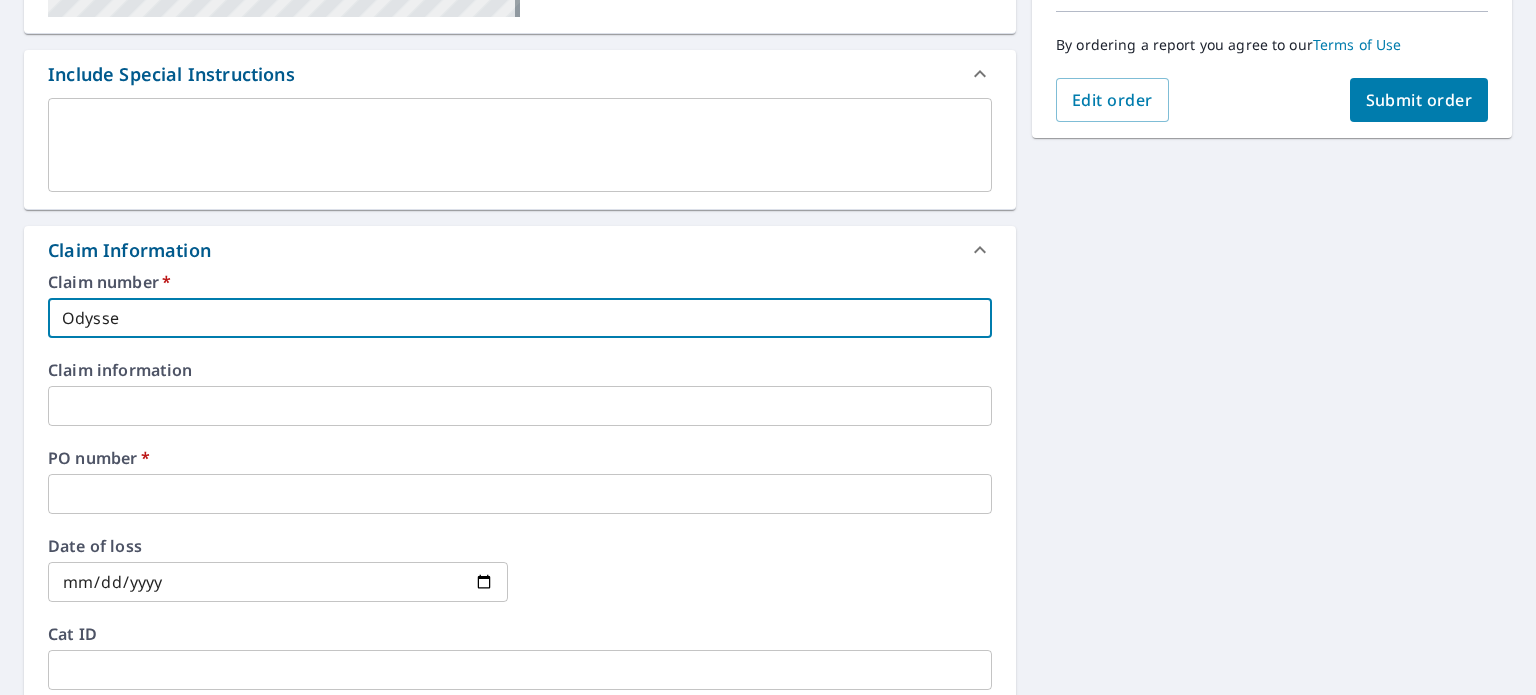 type on "Odyssey" 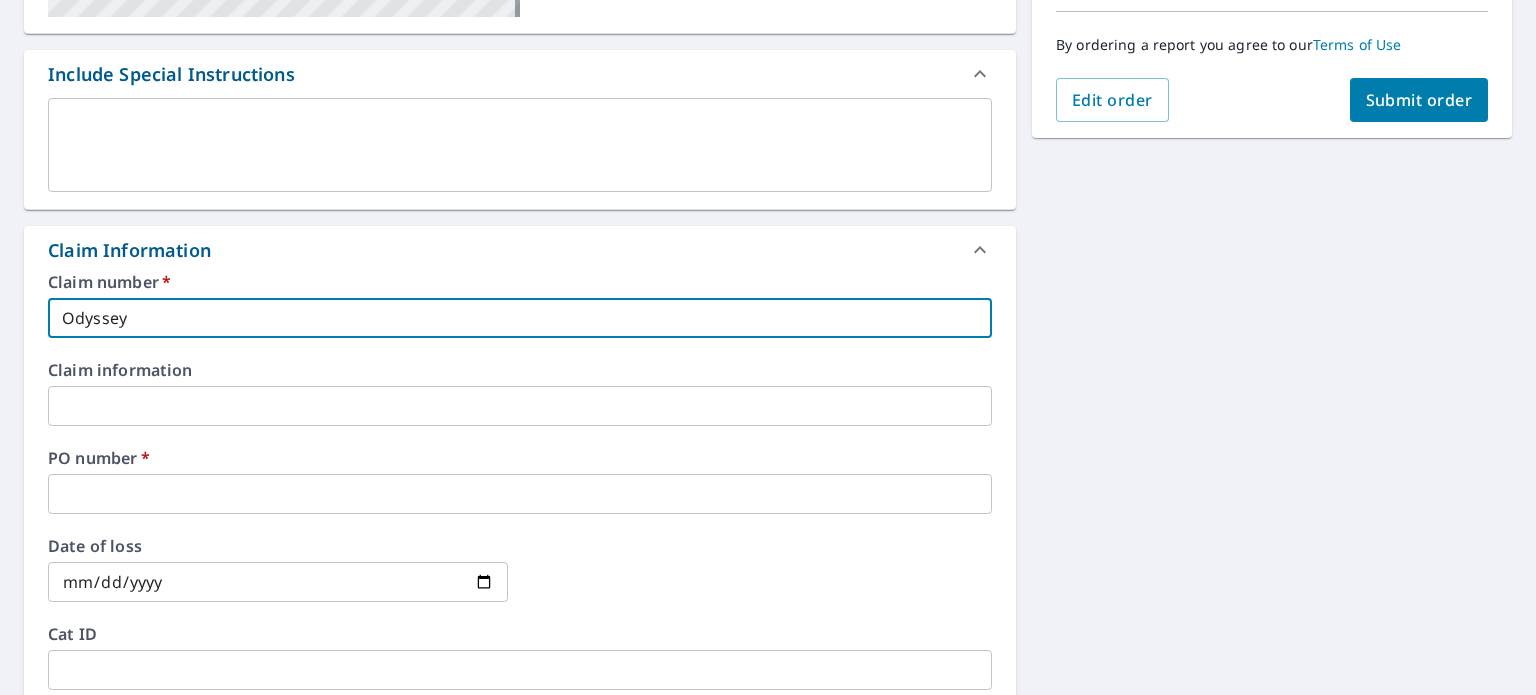 type on "Odyssey" 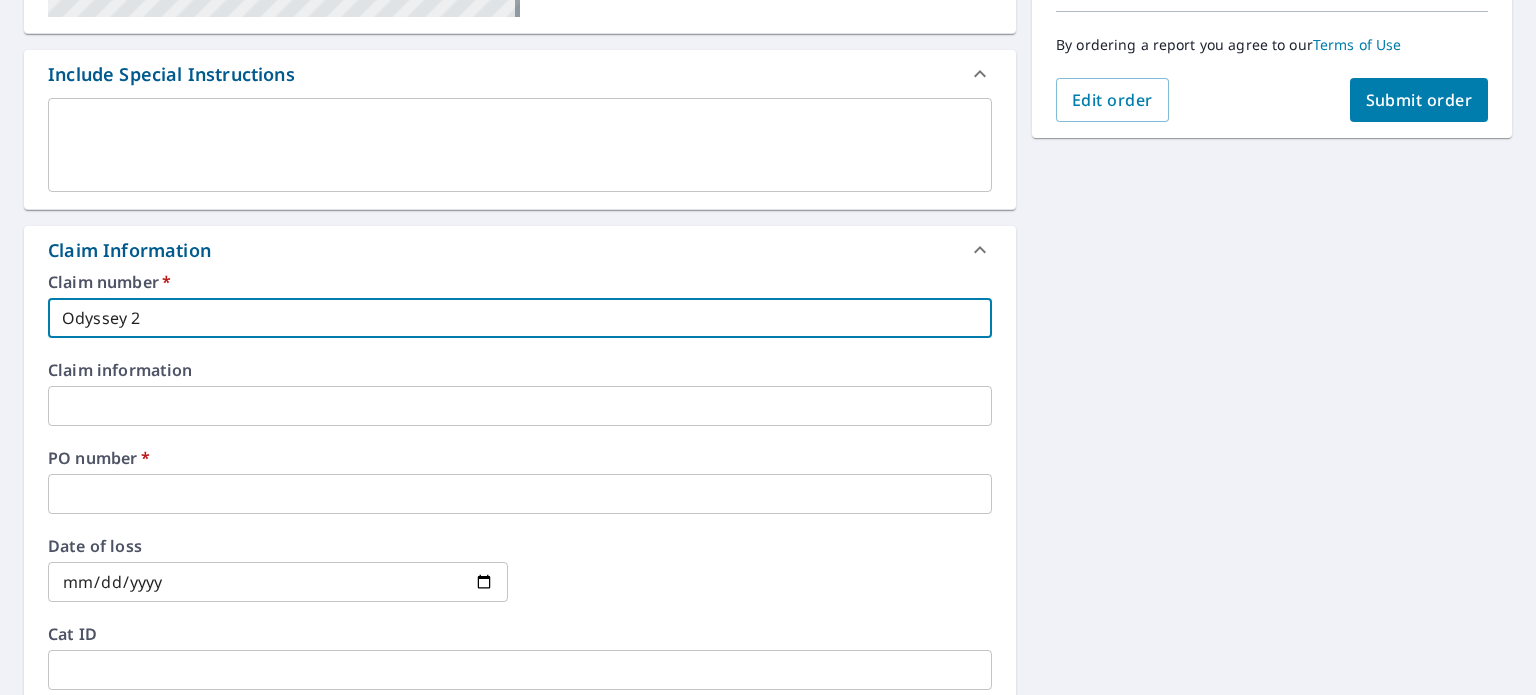 type on "[PRODUCT]" 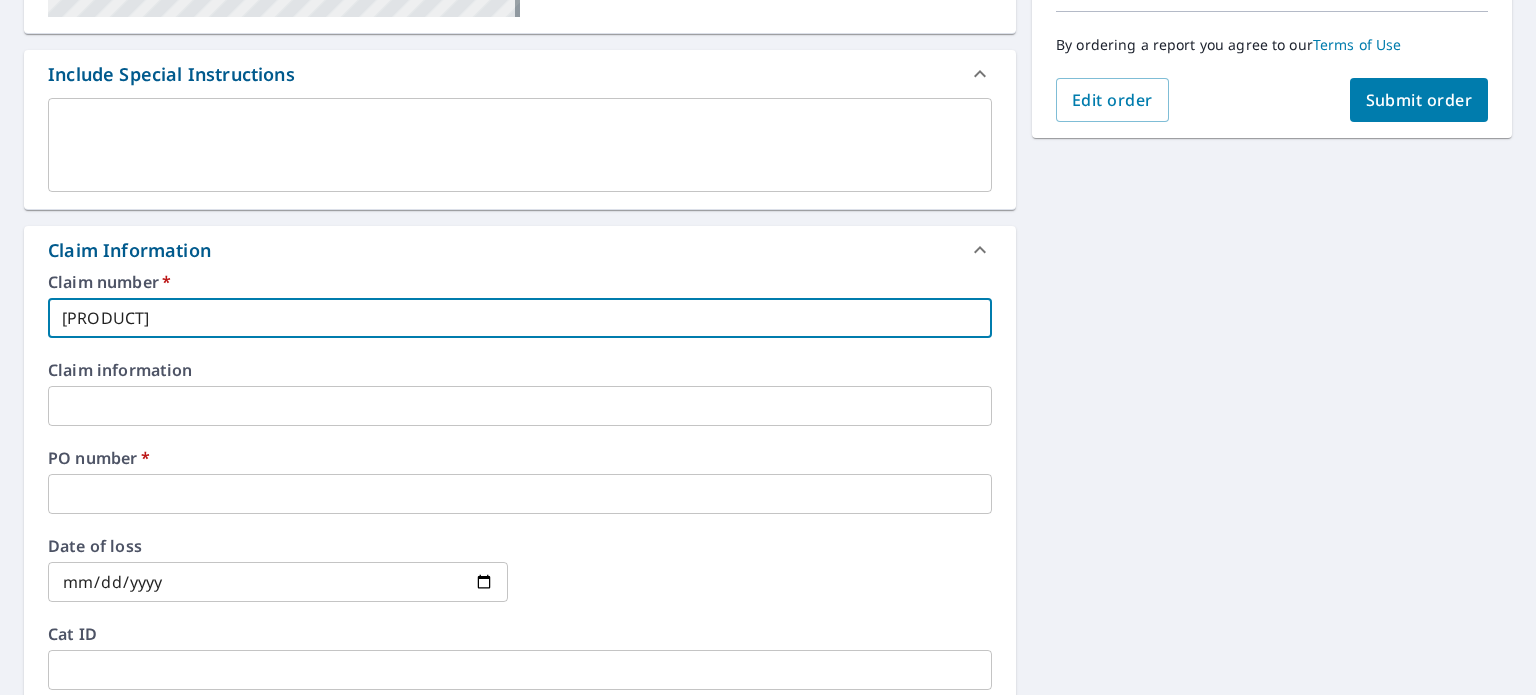 type on "[PRODUCT]" 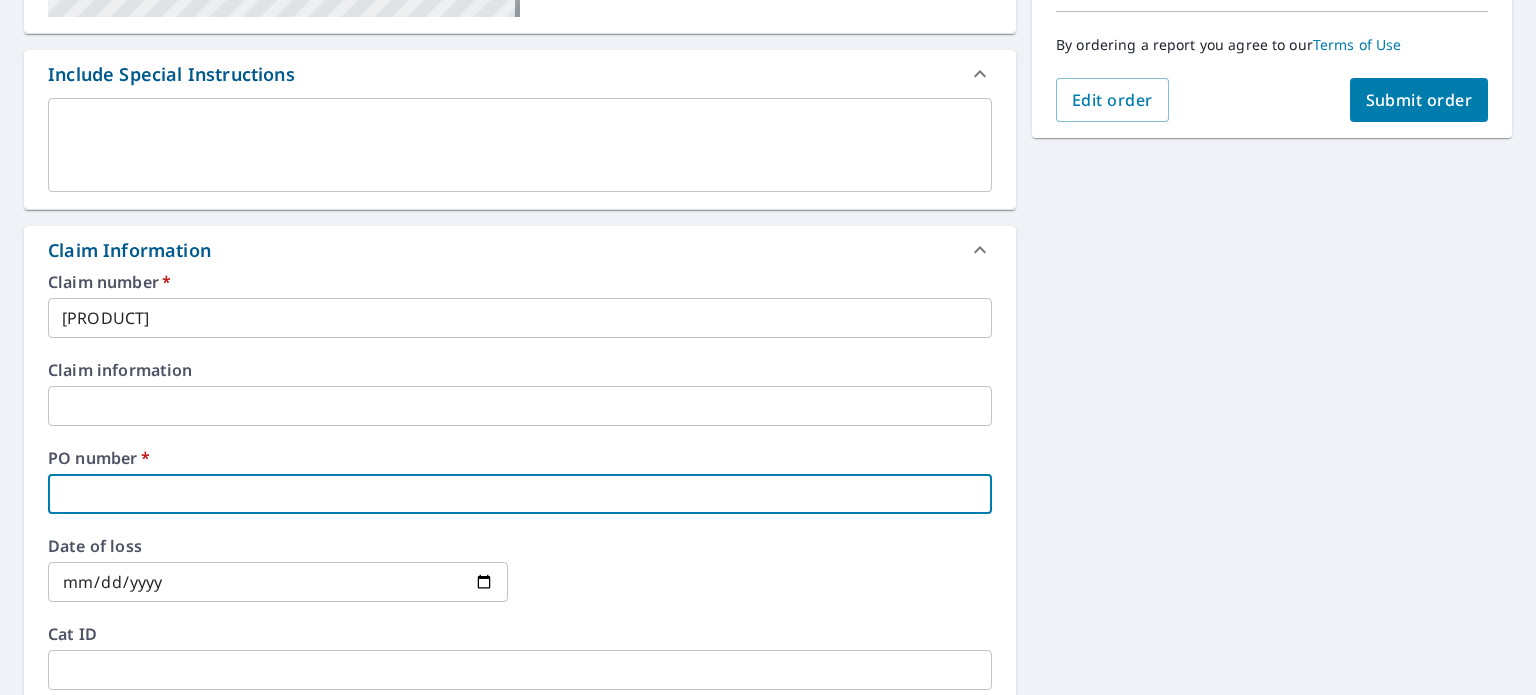 type on "O" 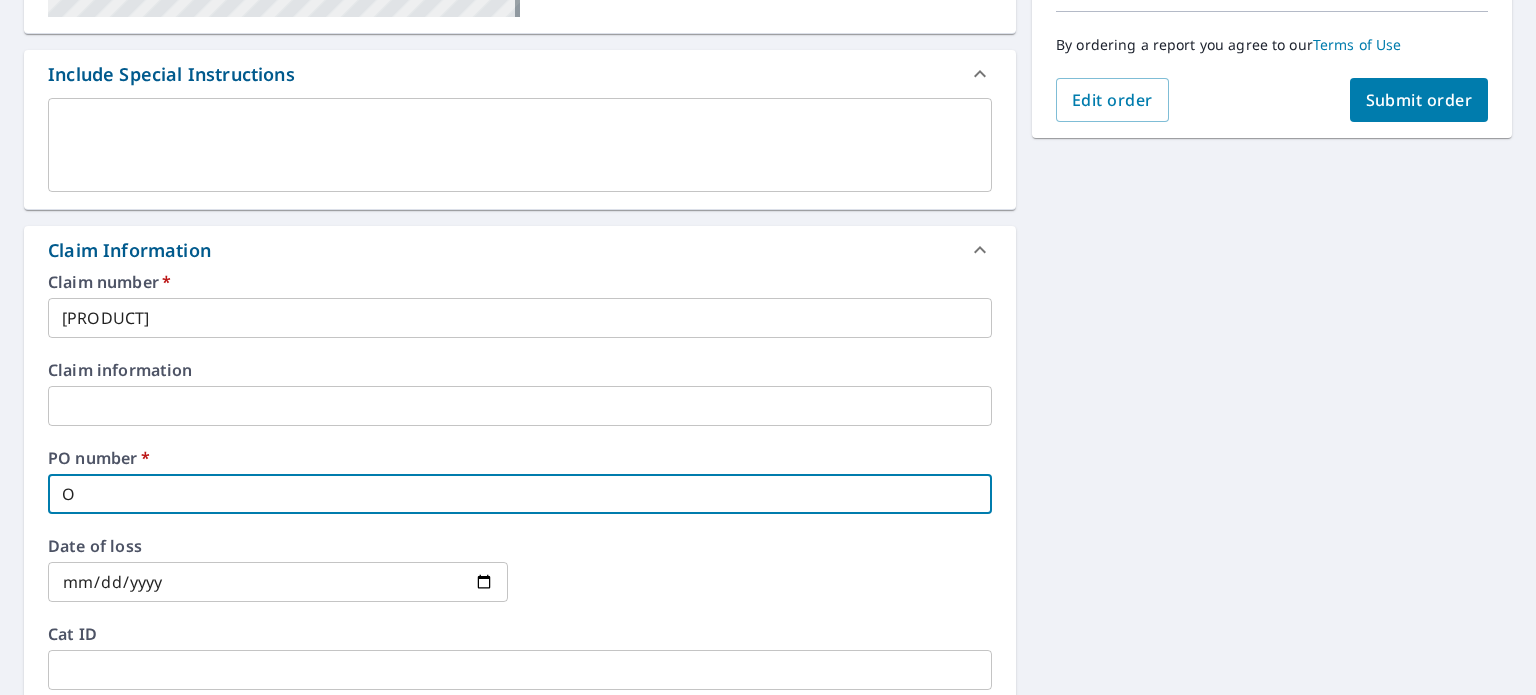 type on "Od" 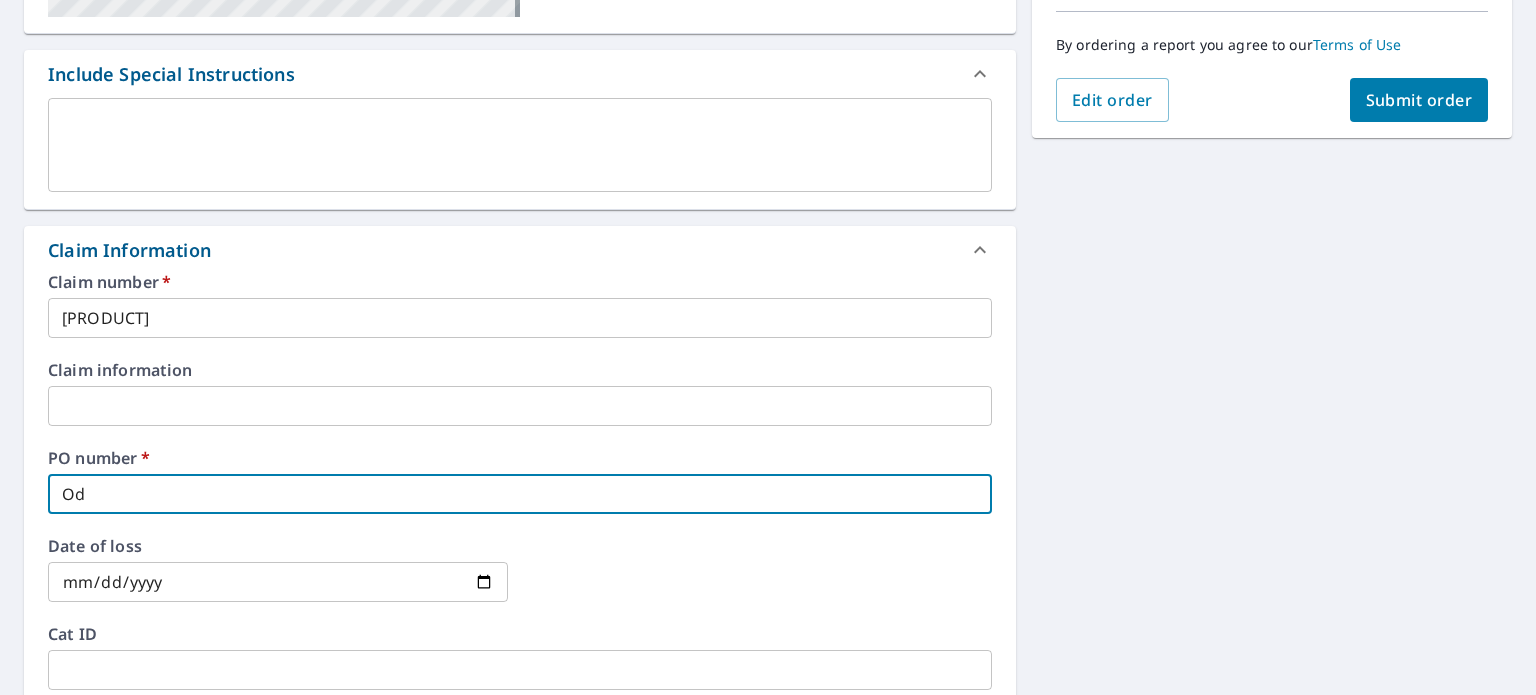 type on "Ody" 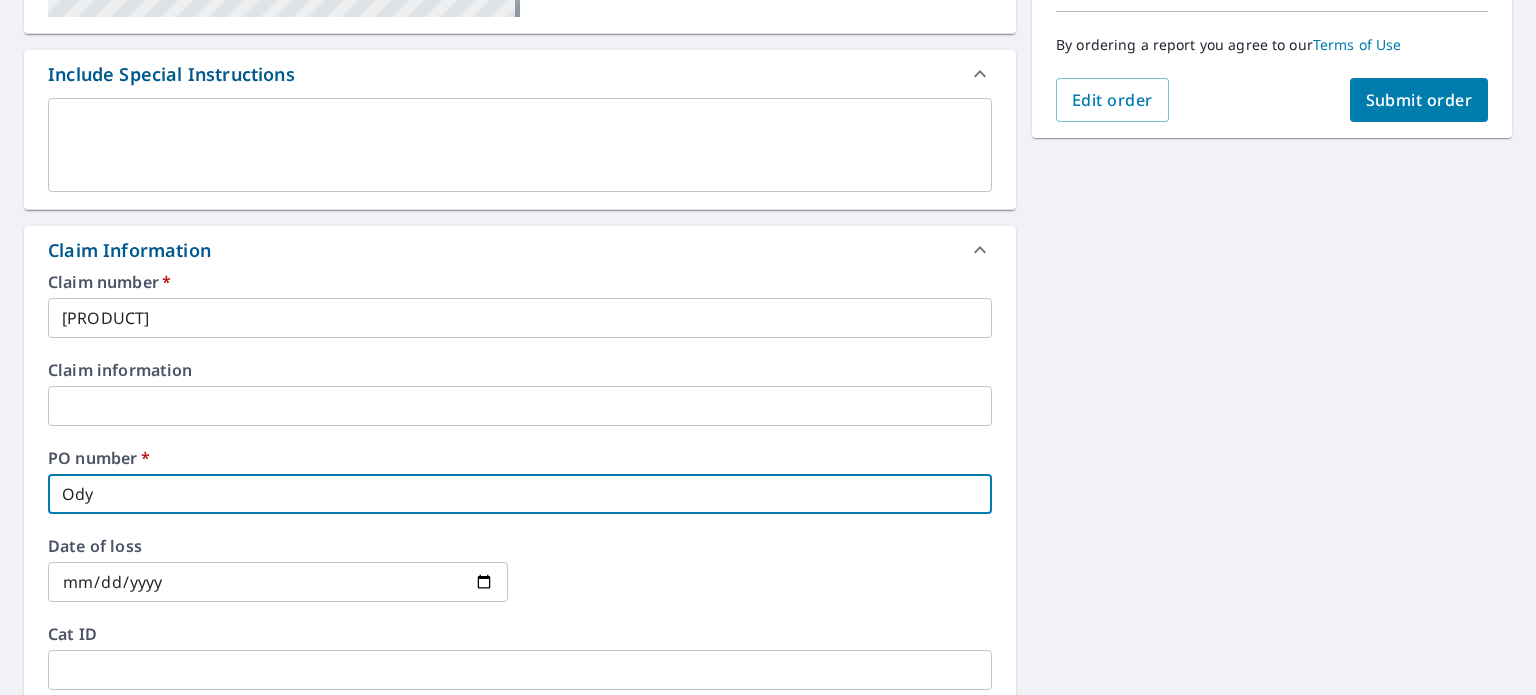 type on "Odys" 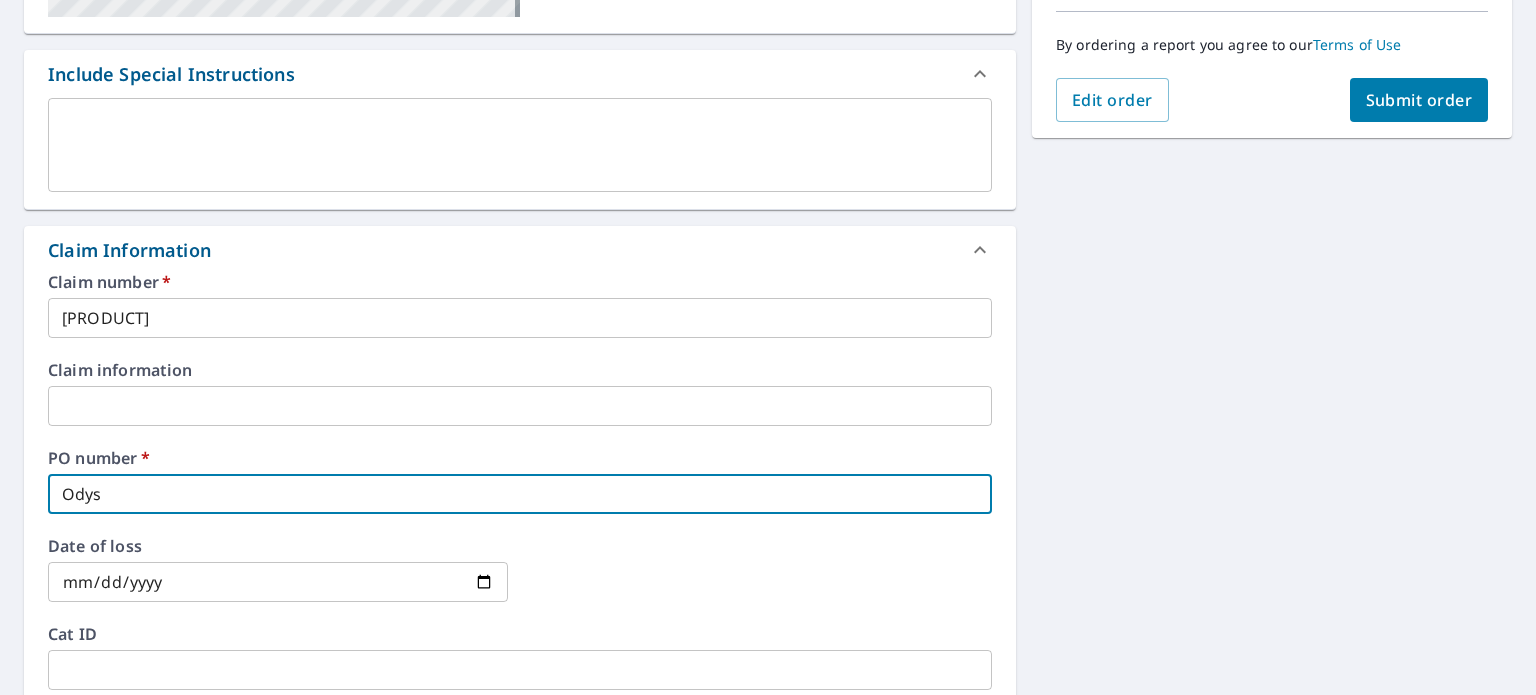 type on "Odyss" 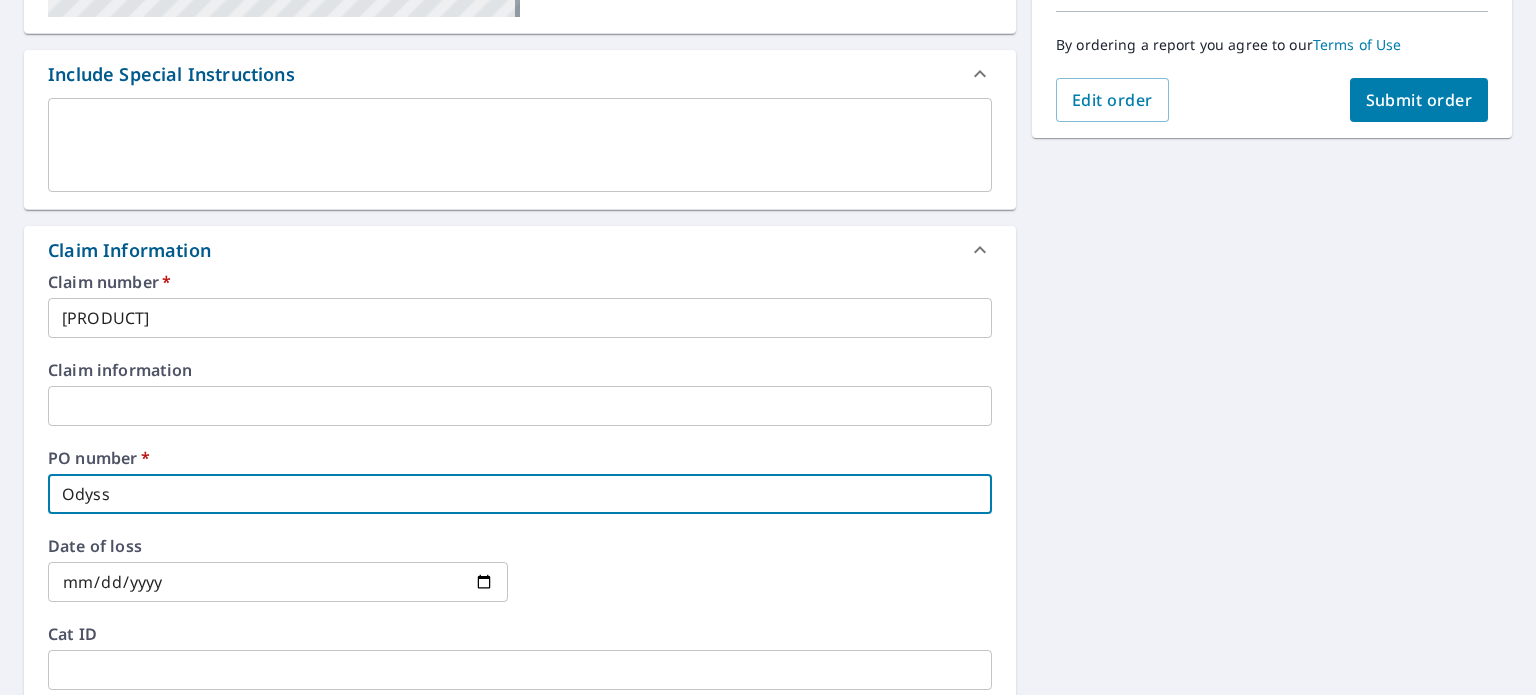 type on "Odysse" 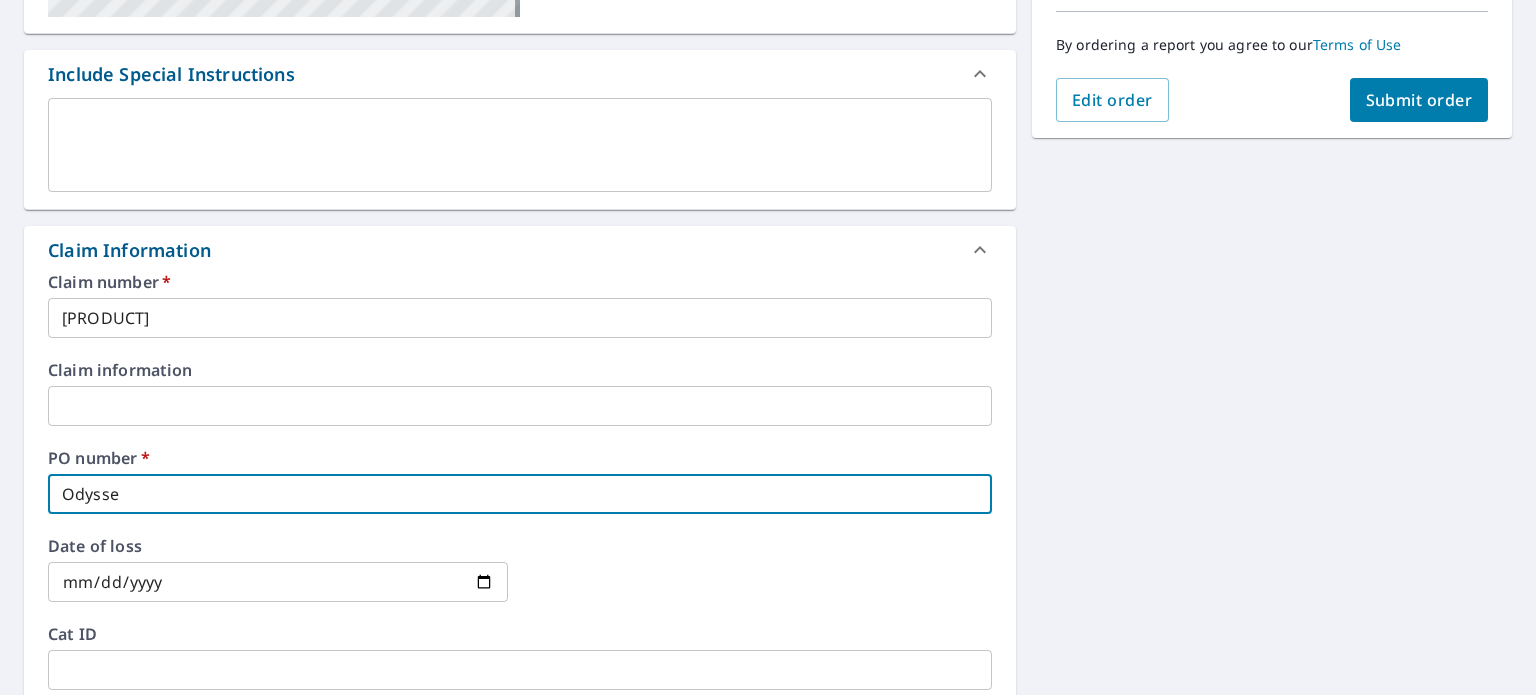 type on "Odyssey" 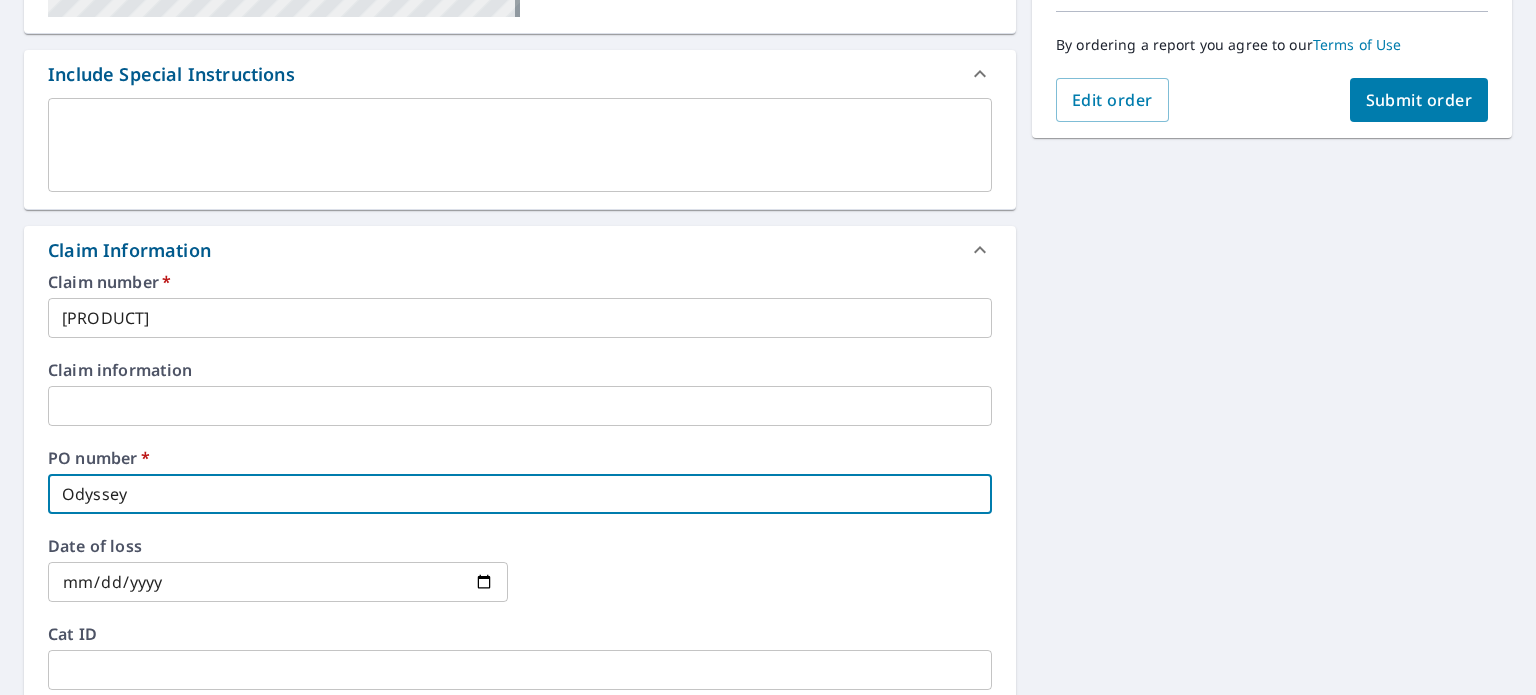 type on "Odyssey" 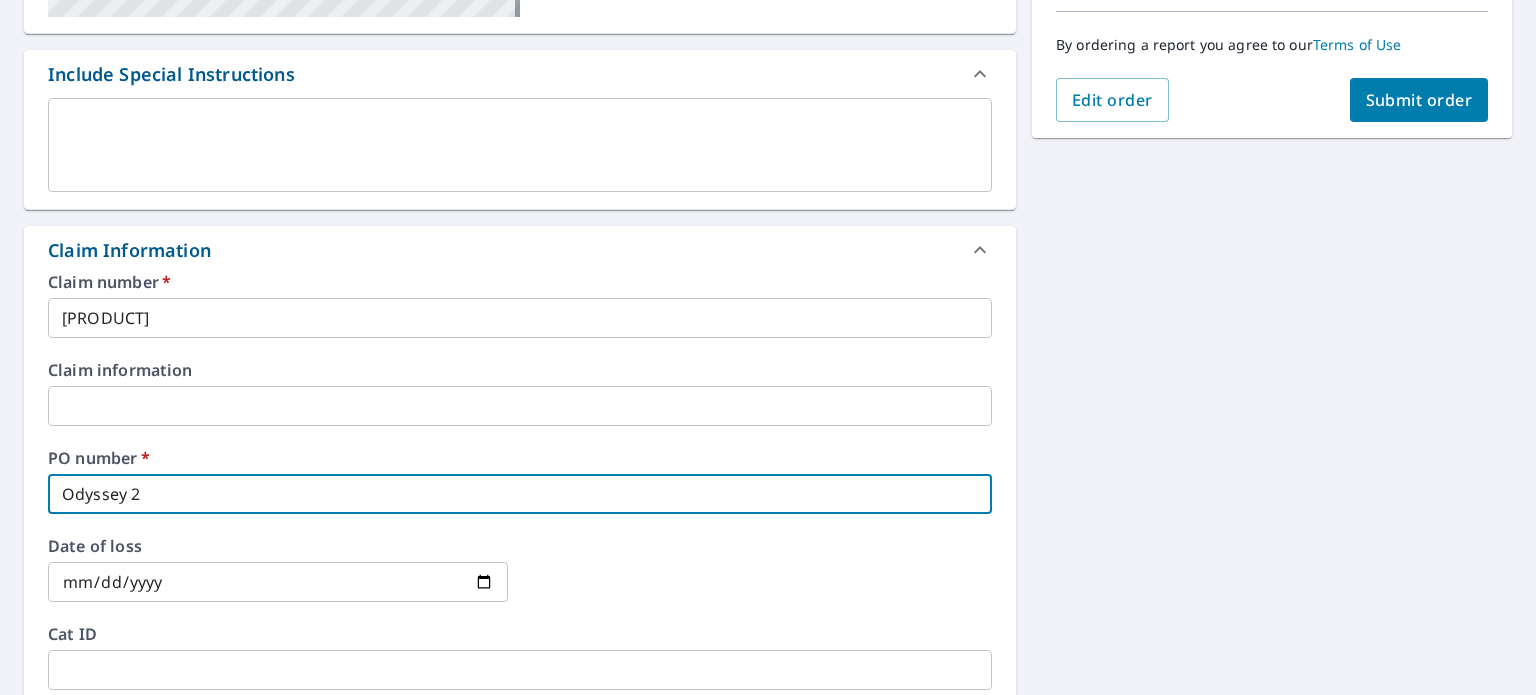 type on "[PRODUCT]" 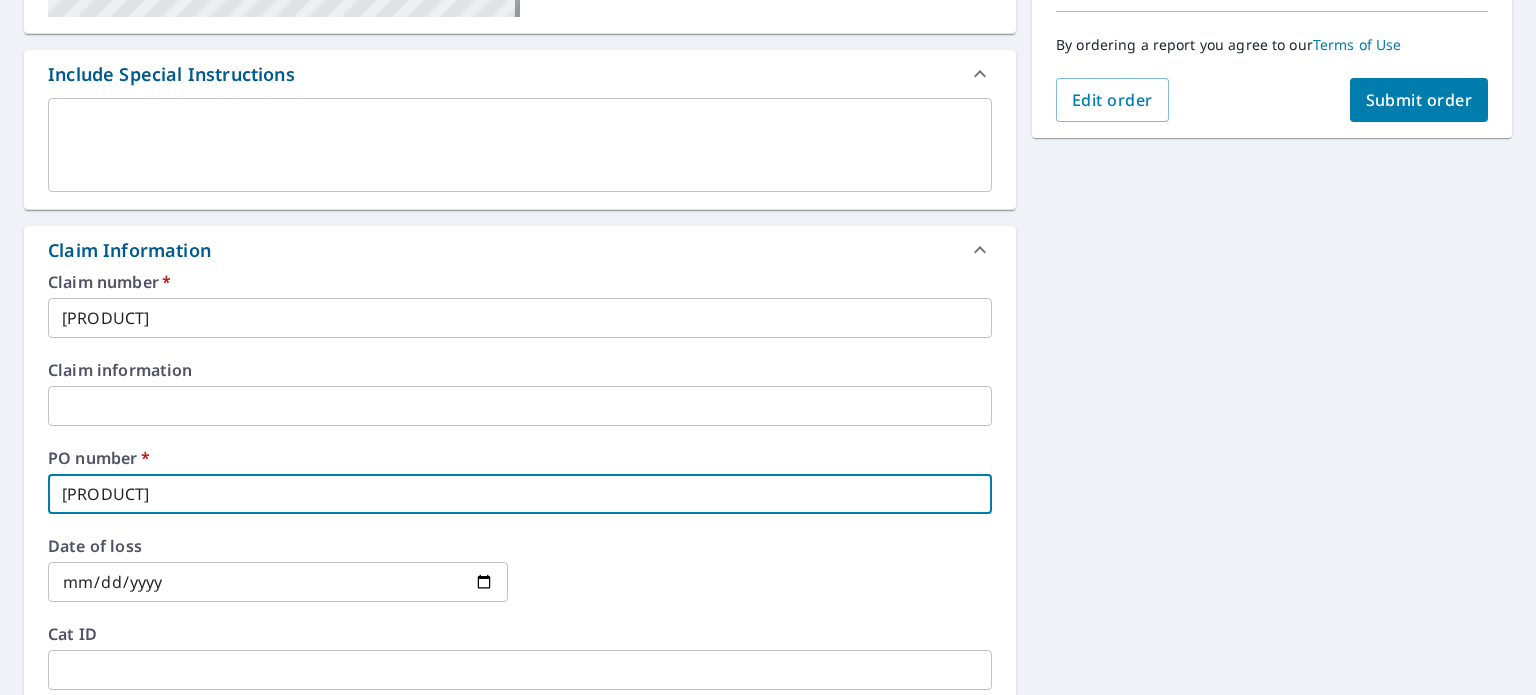 checkbox on "true" 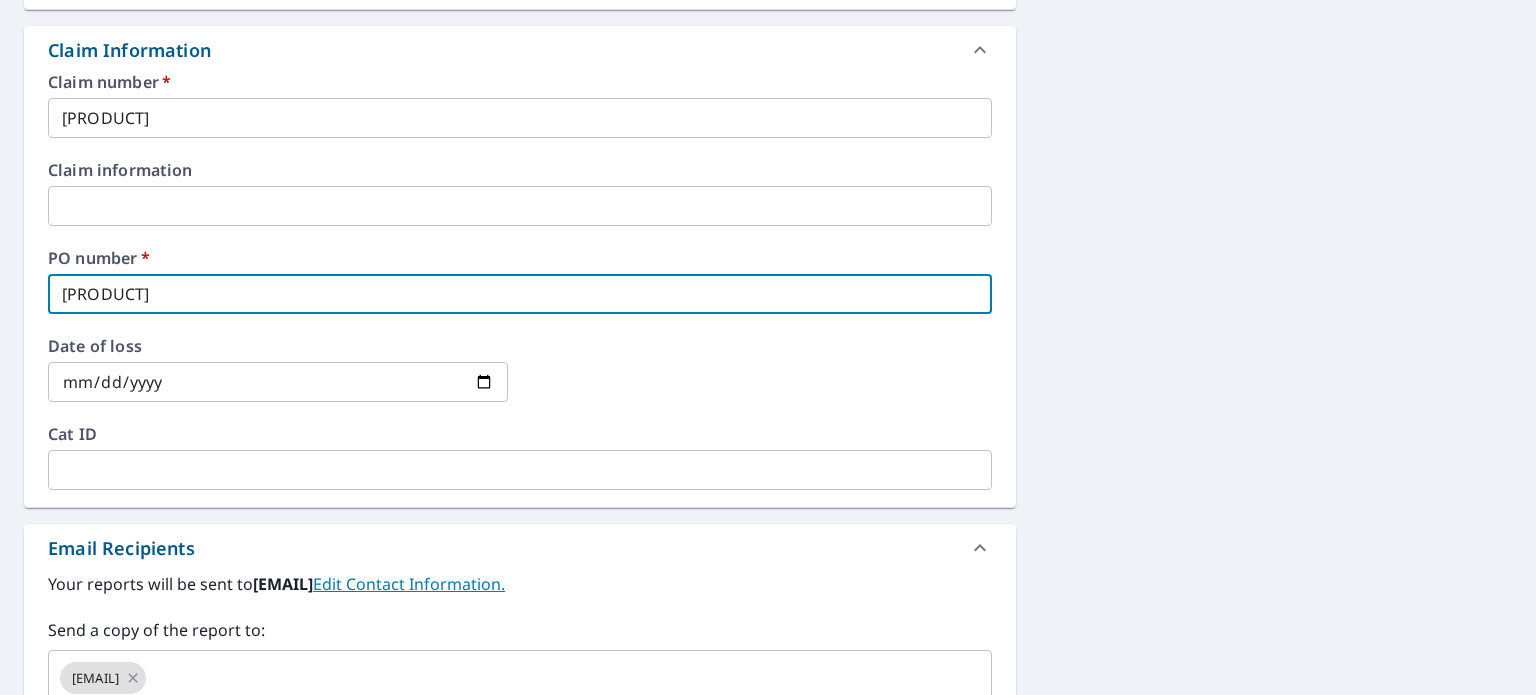 type on "[PRODUCT]" 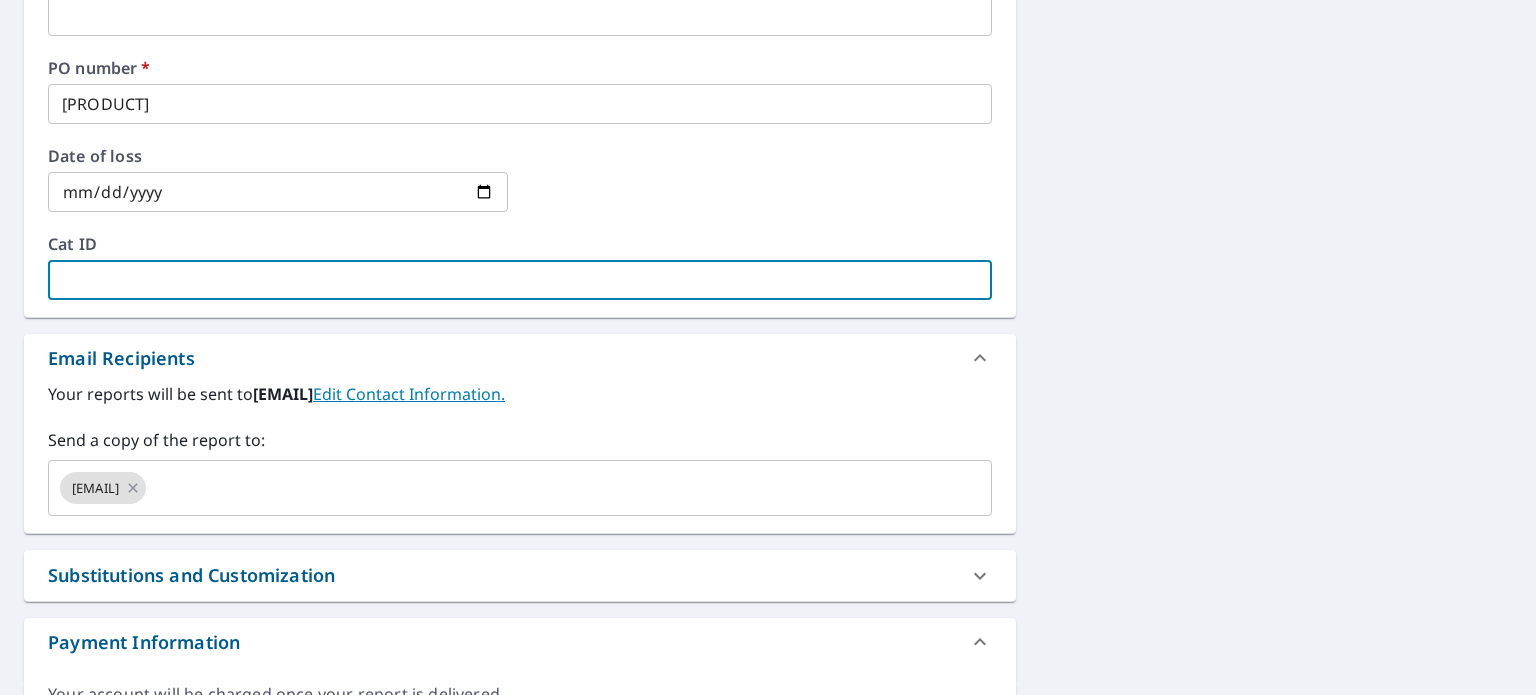 scroll, scrollTop: 900, scrollLeft: 0, axis: vertical 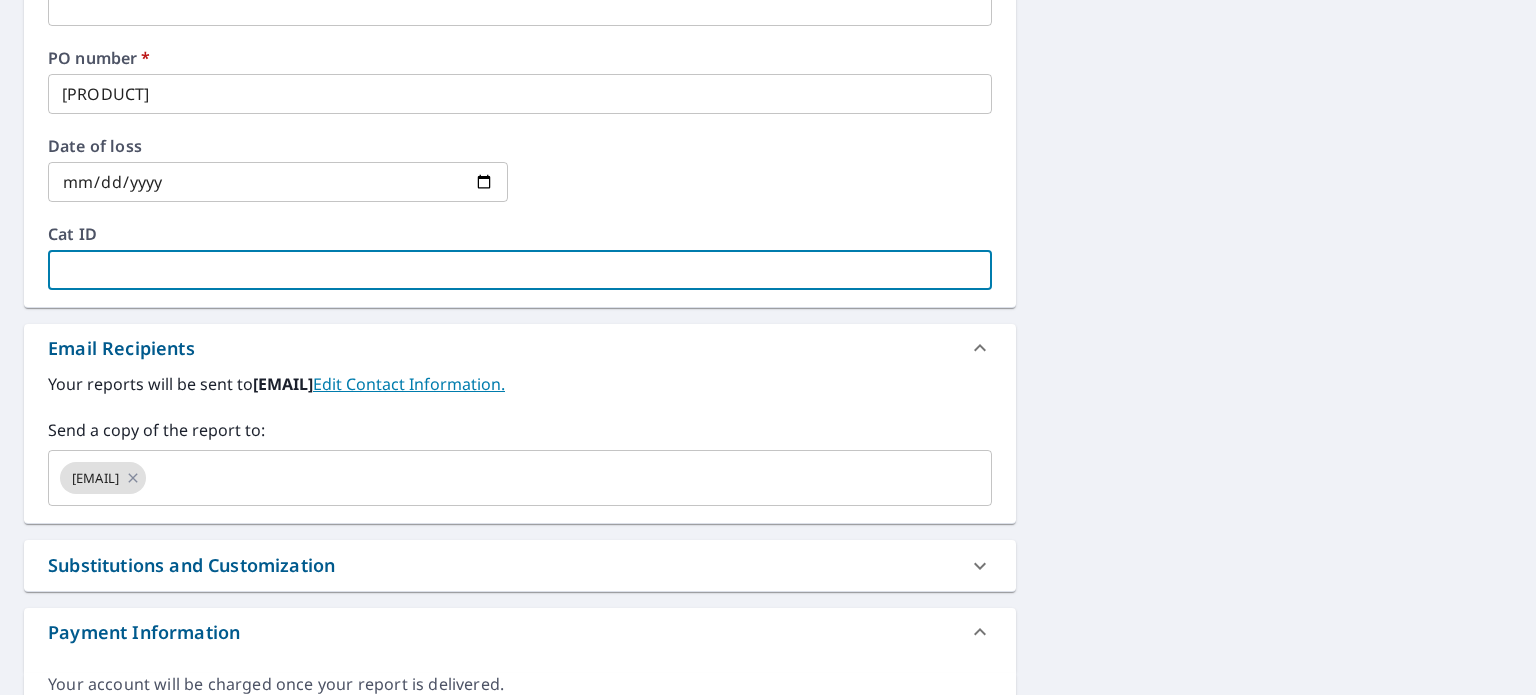 type on "[EMAIL]" 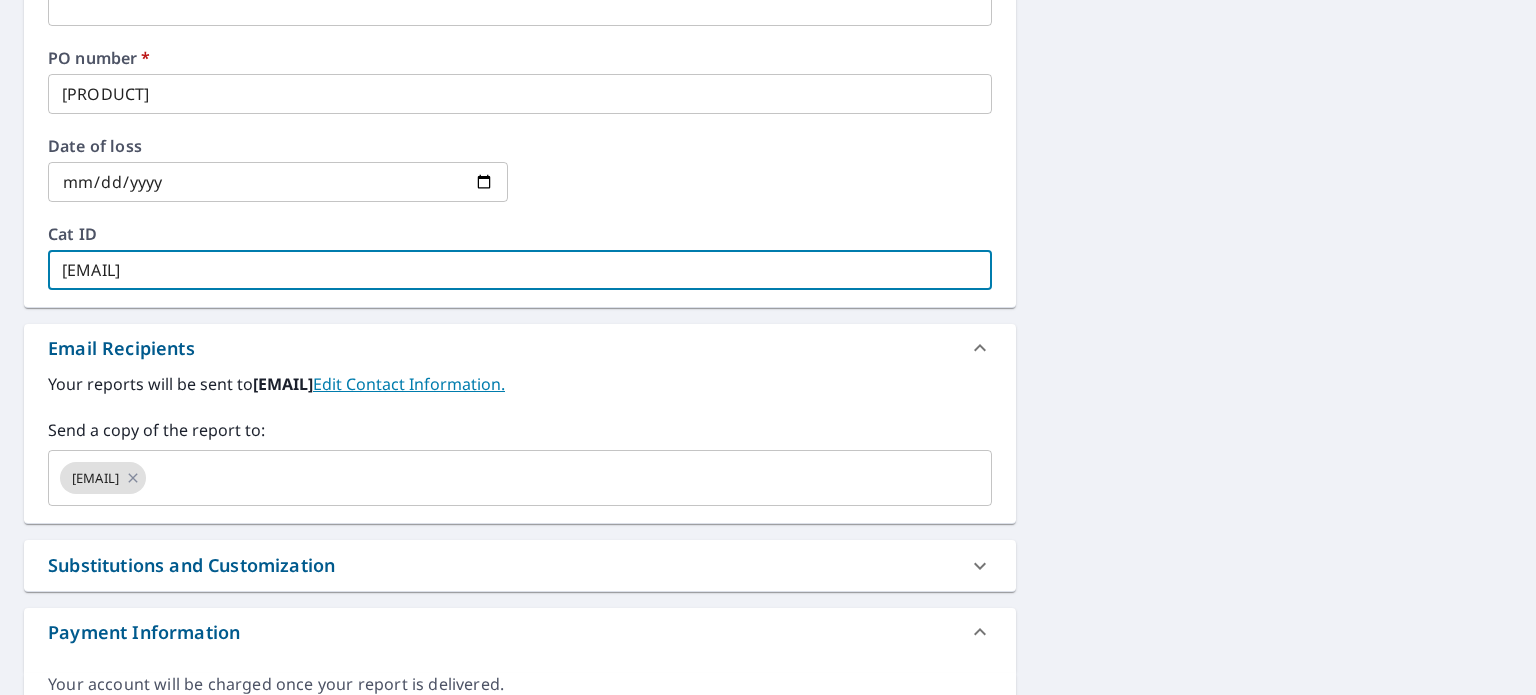 checkbox on "true" 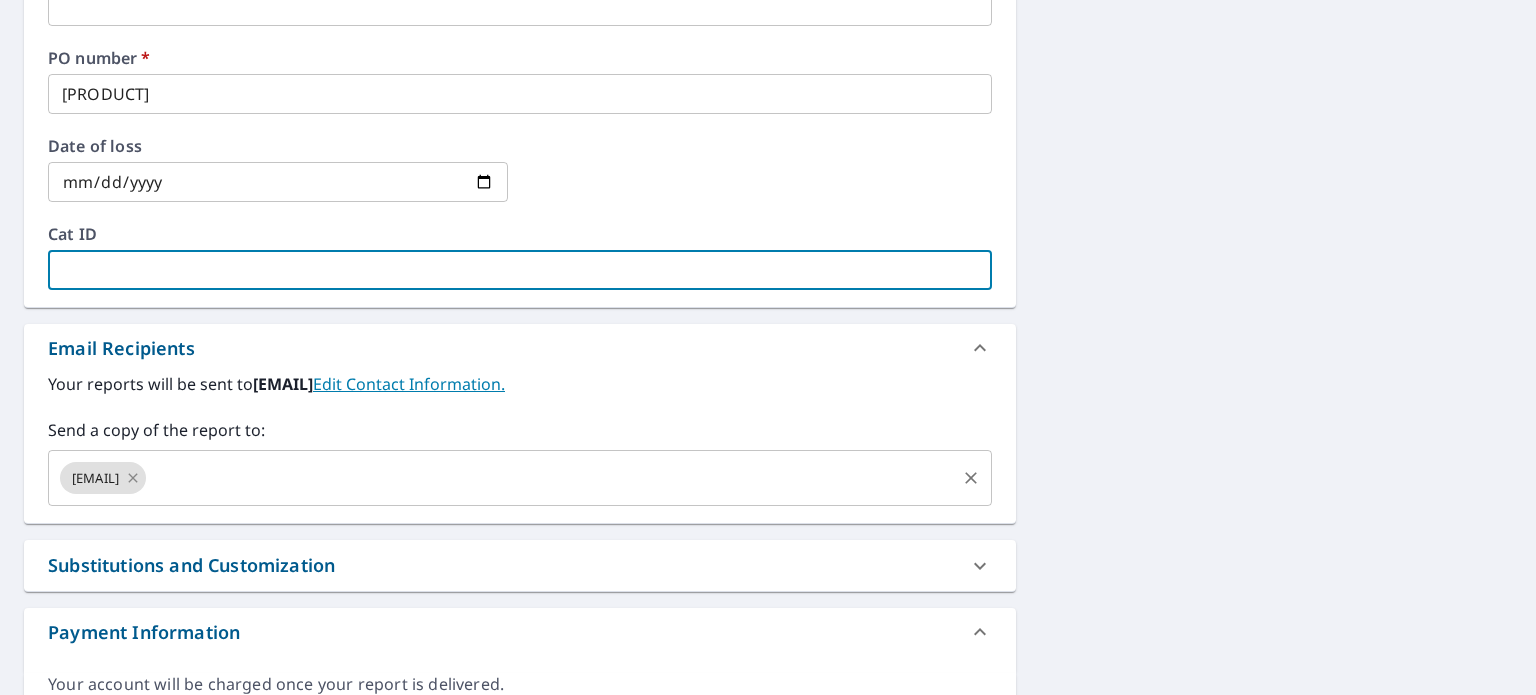 click 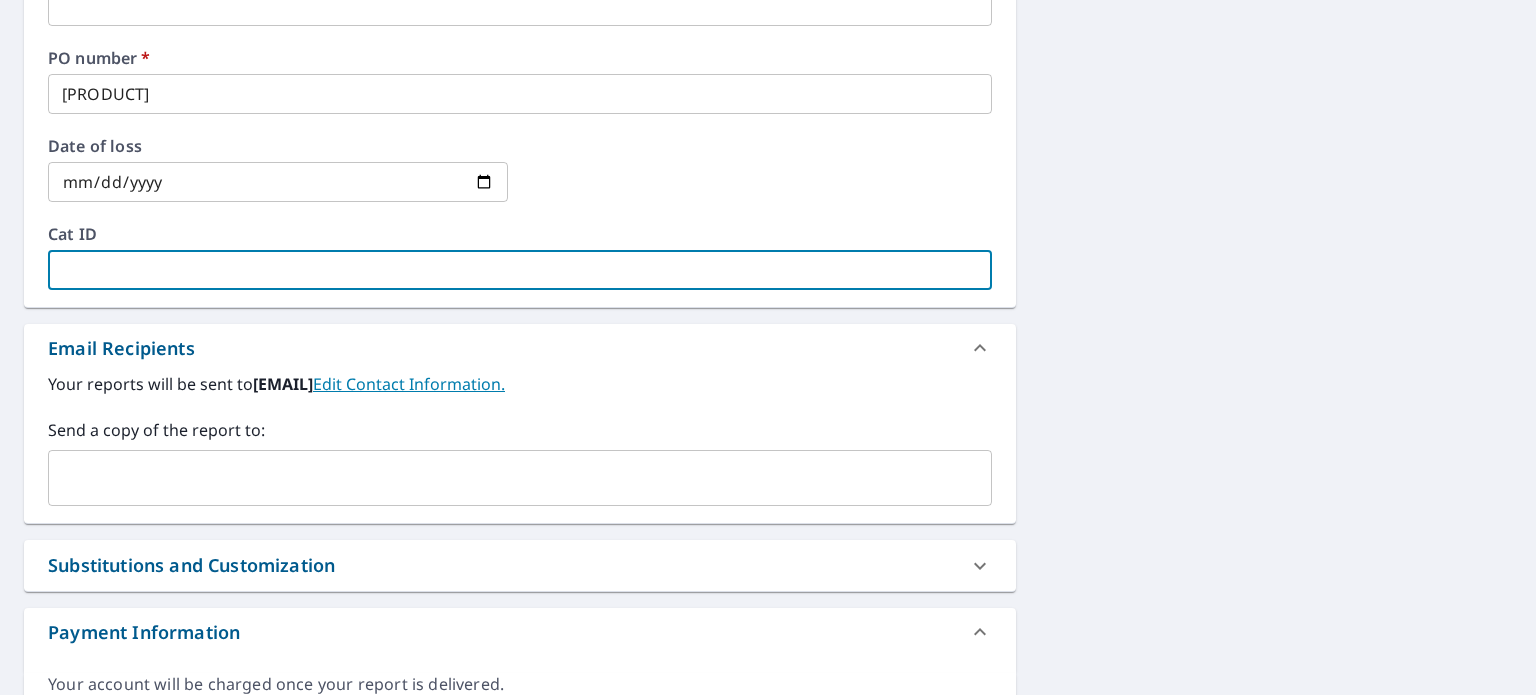 type 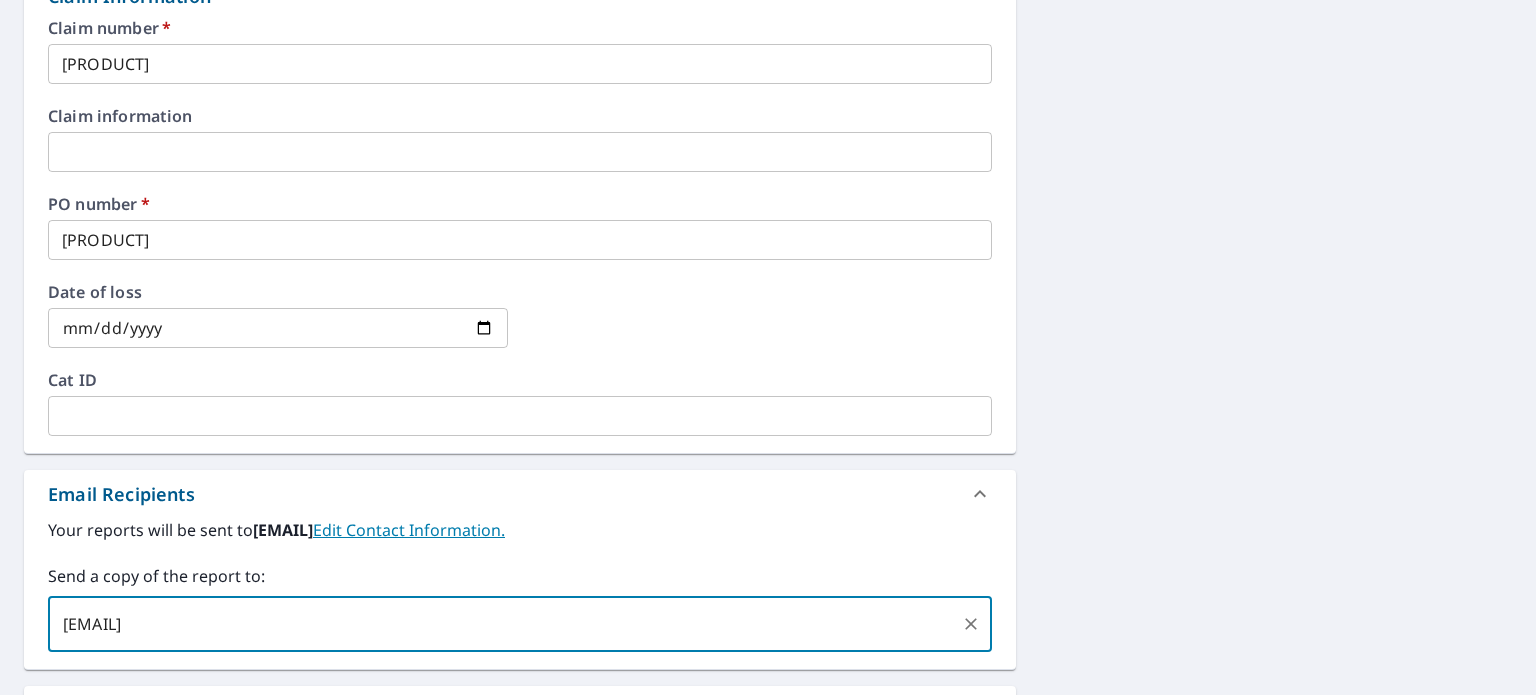 scroll, scrollTop: 500, scrollLeft: 0, axis: vertical 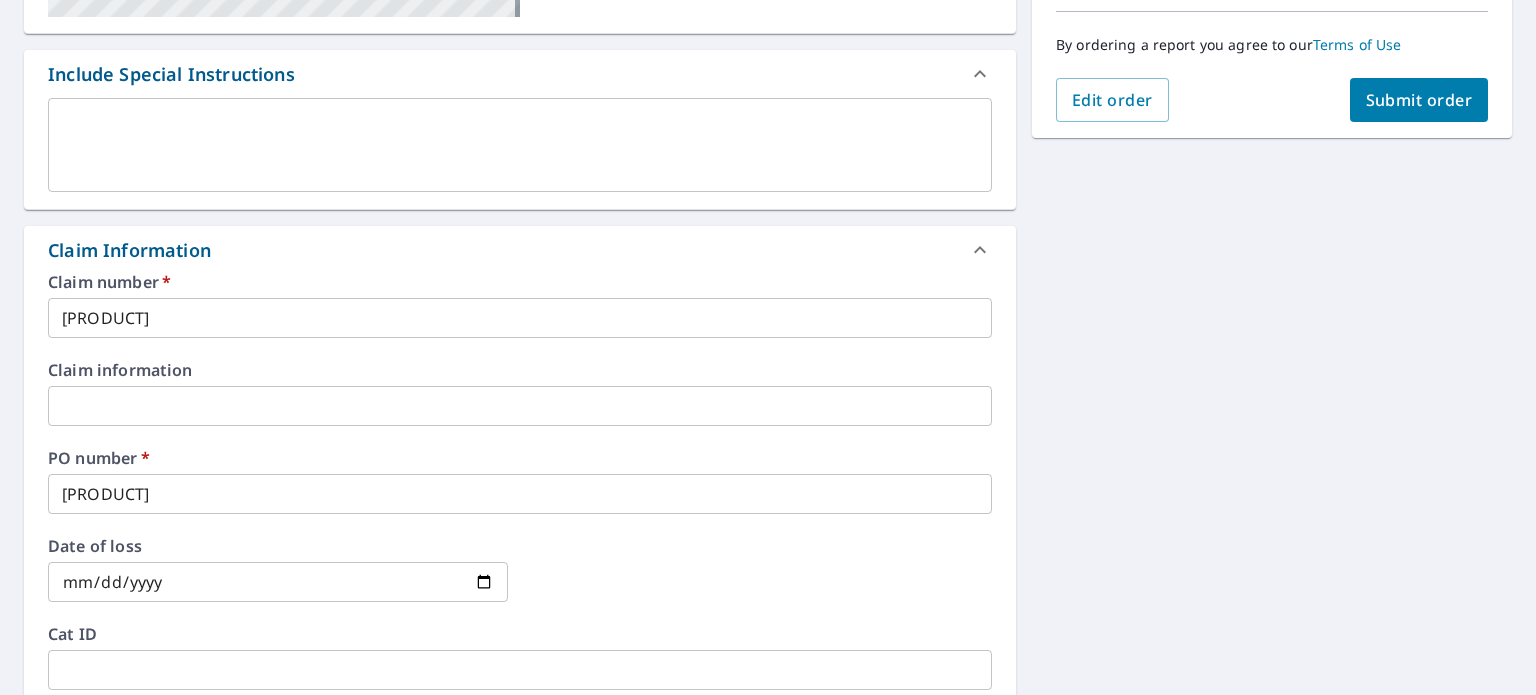 type on "[EMAIL]" 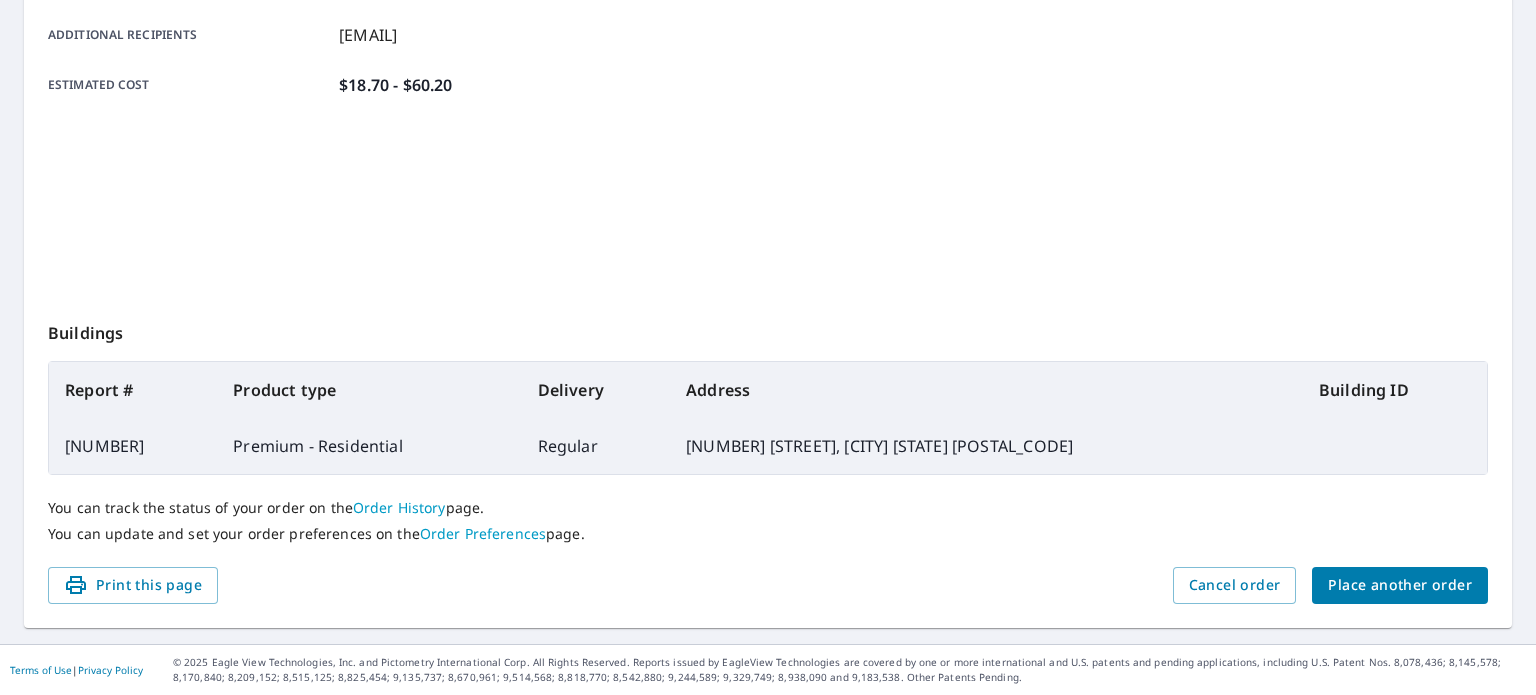 scroll, scrollTop: 480, scrollLeft: 0, axis: vertical 